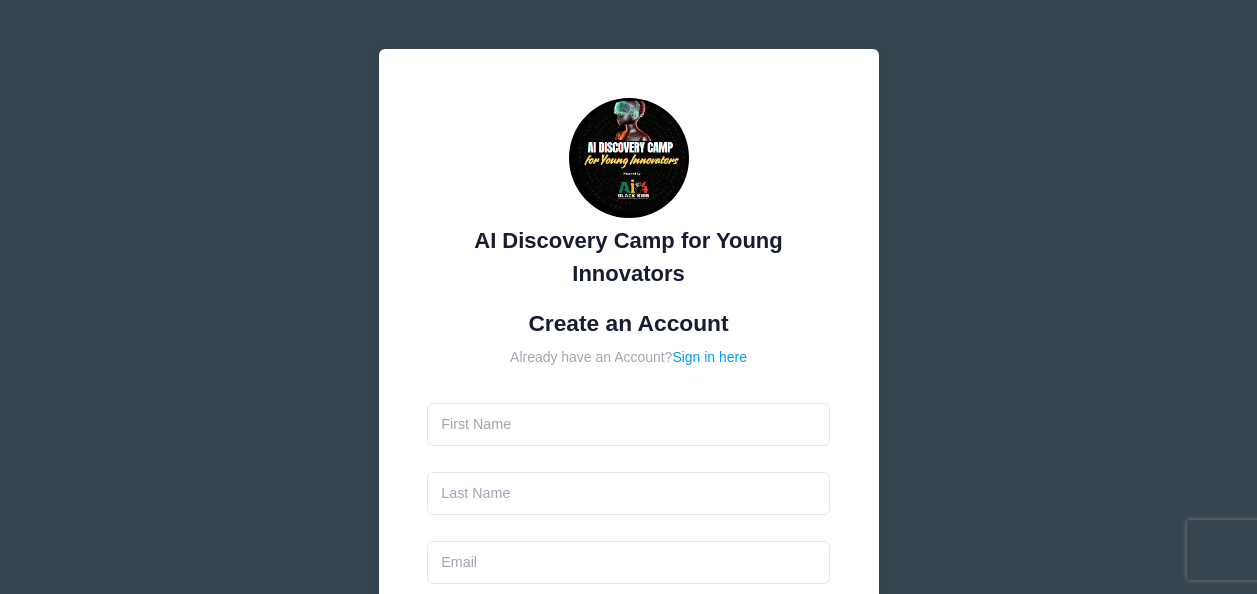 scroll, scrollTop: 0, scrollLeft: 0, axis: both 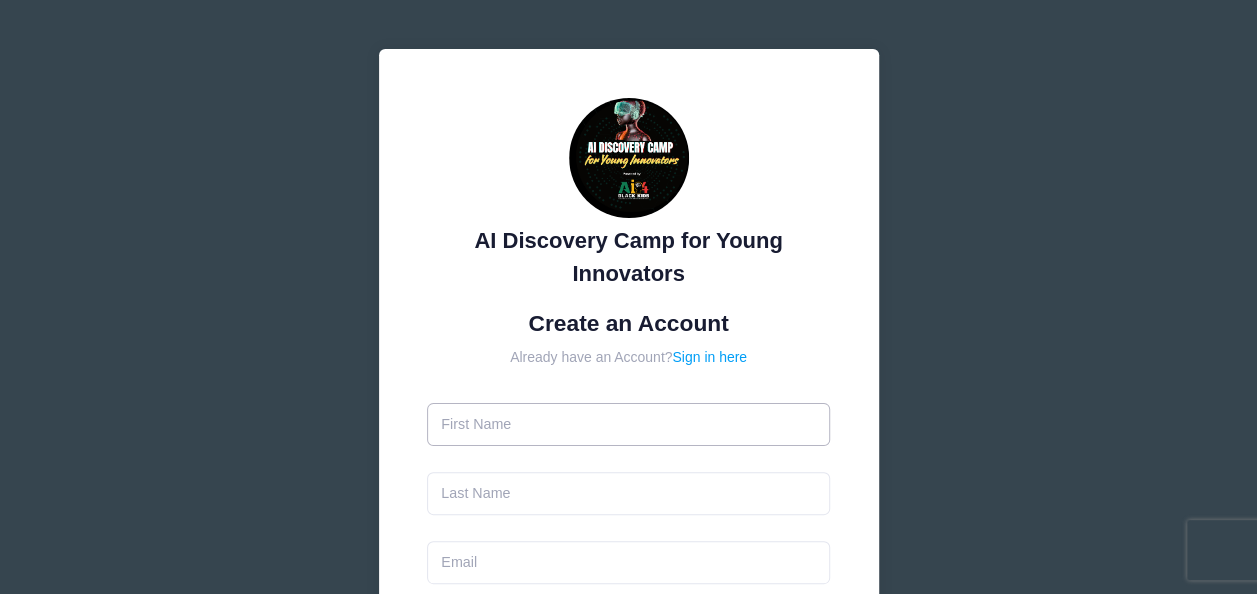 click at bounding box center [628, 424] 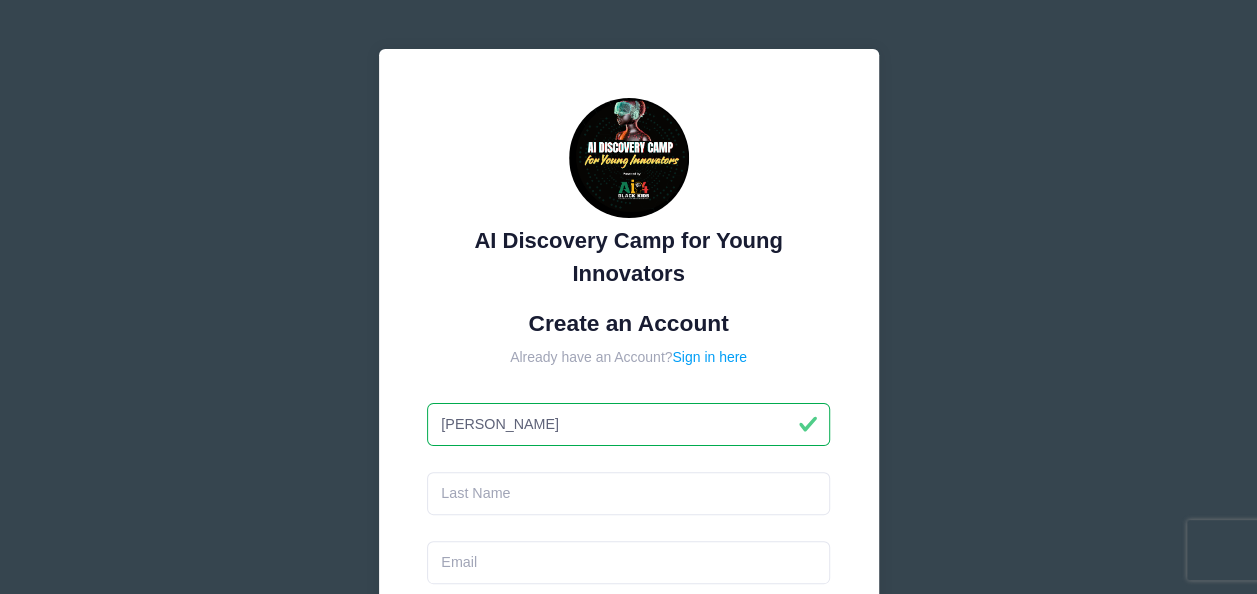 type on "[PERSON_NAME]" 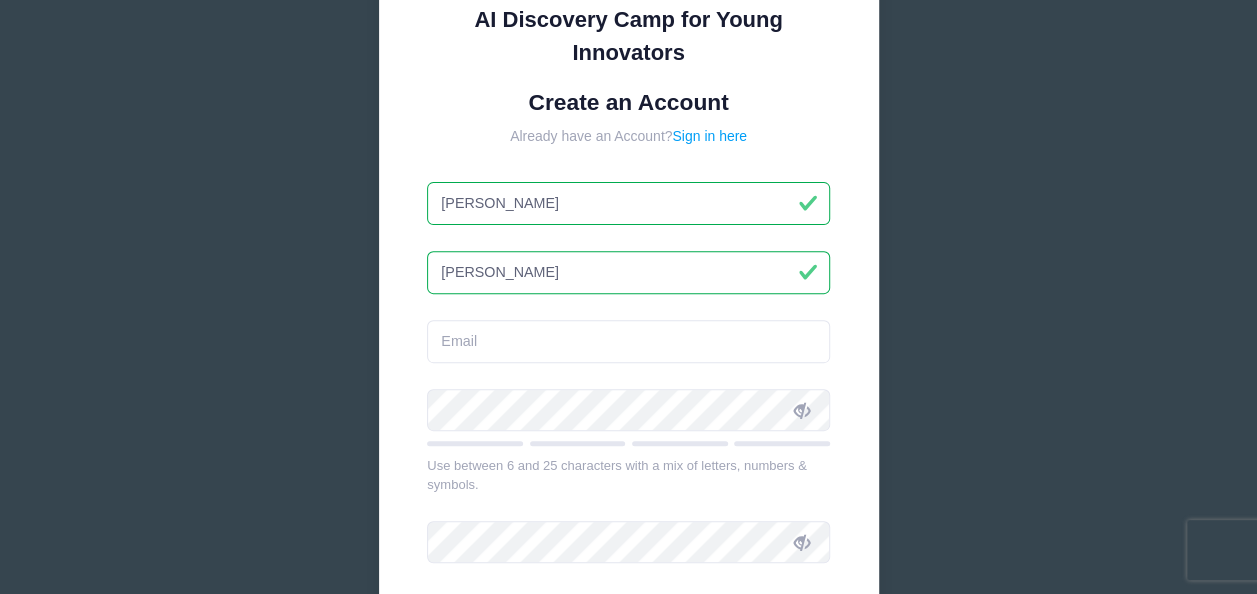 scroll, scrollTop: 247, scrollLeft: 0, axis: vertical 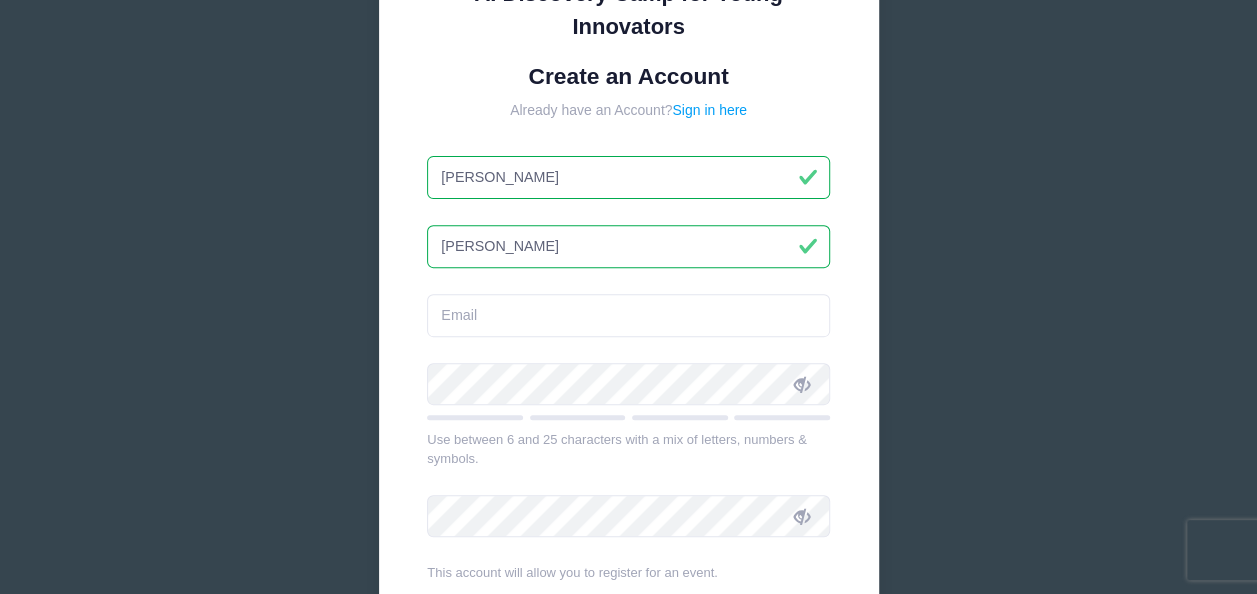 type on "[PERSON_NAME]" 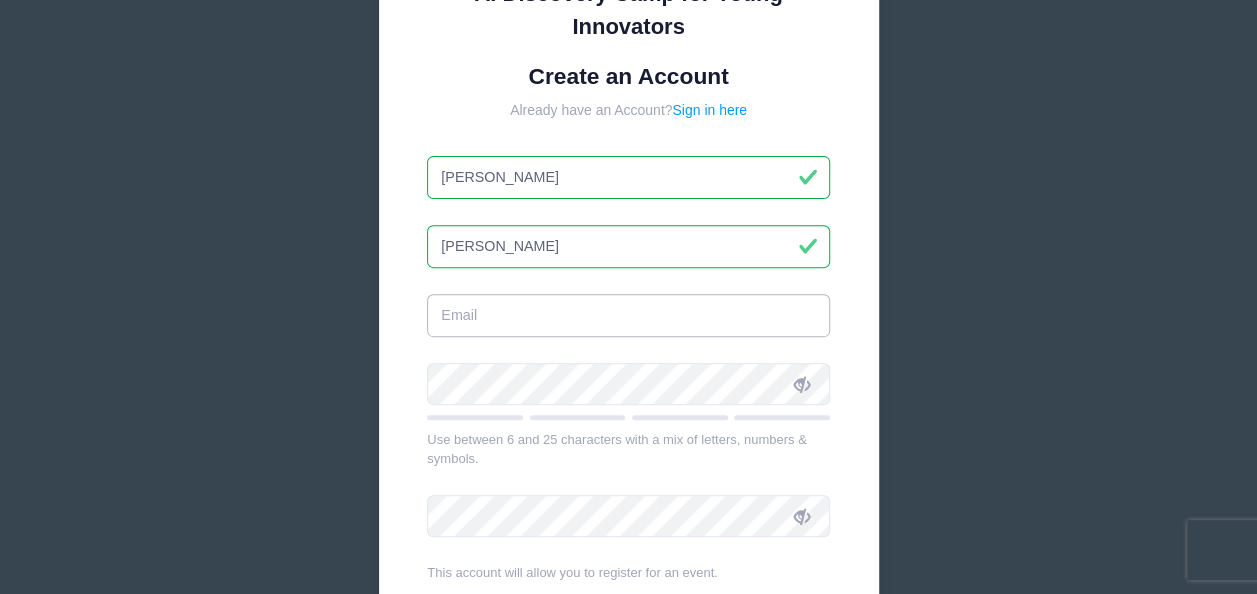click at bounding box center [628, 315] 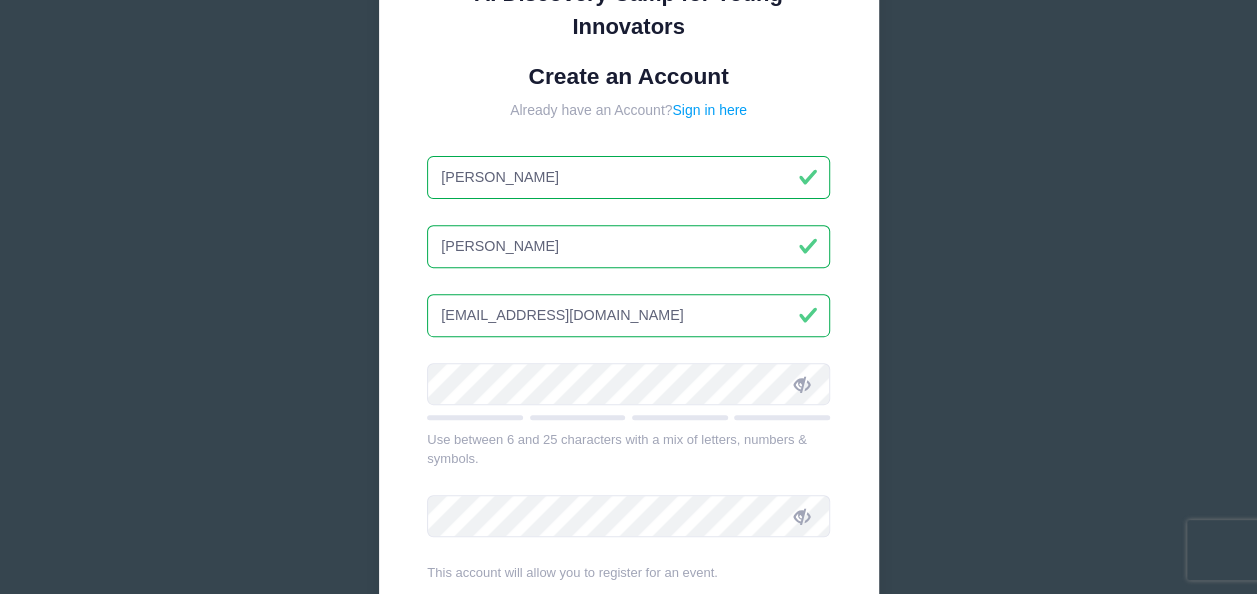 type on "[PERSON_NAME][EMAIL_ADDRESS][DOMAIN_NAME]" 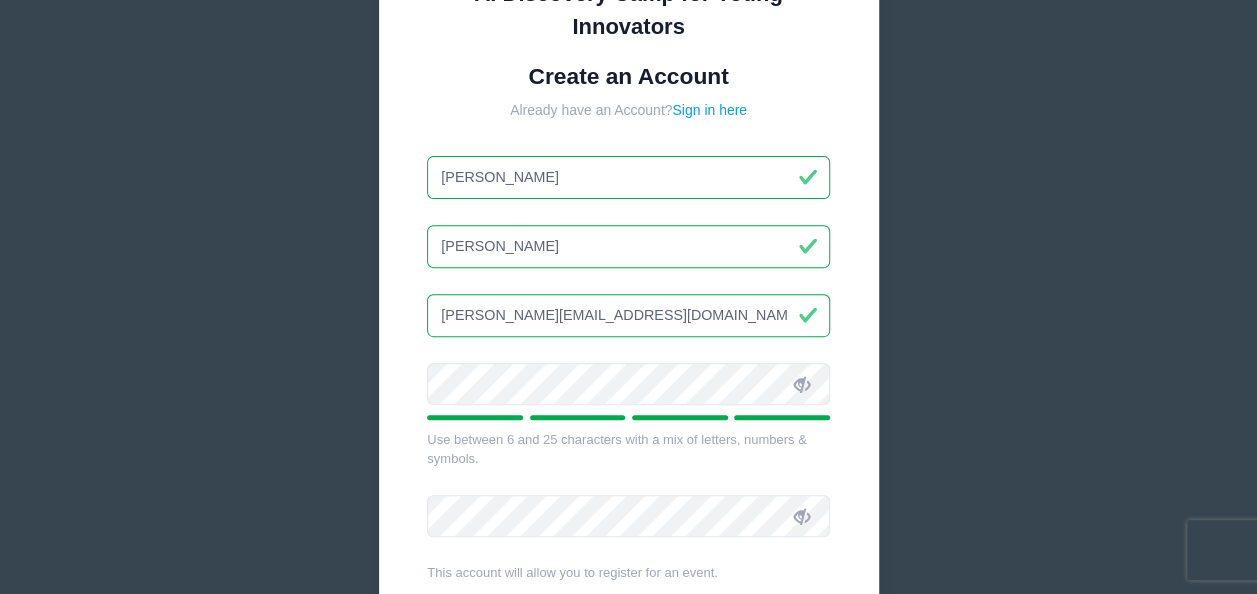 click at bounding box center [802, 385] 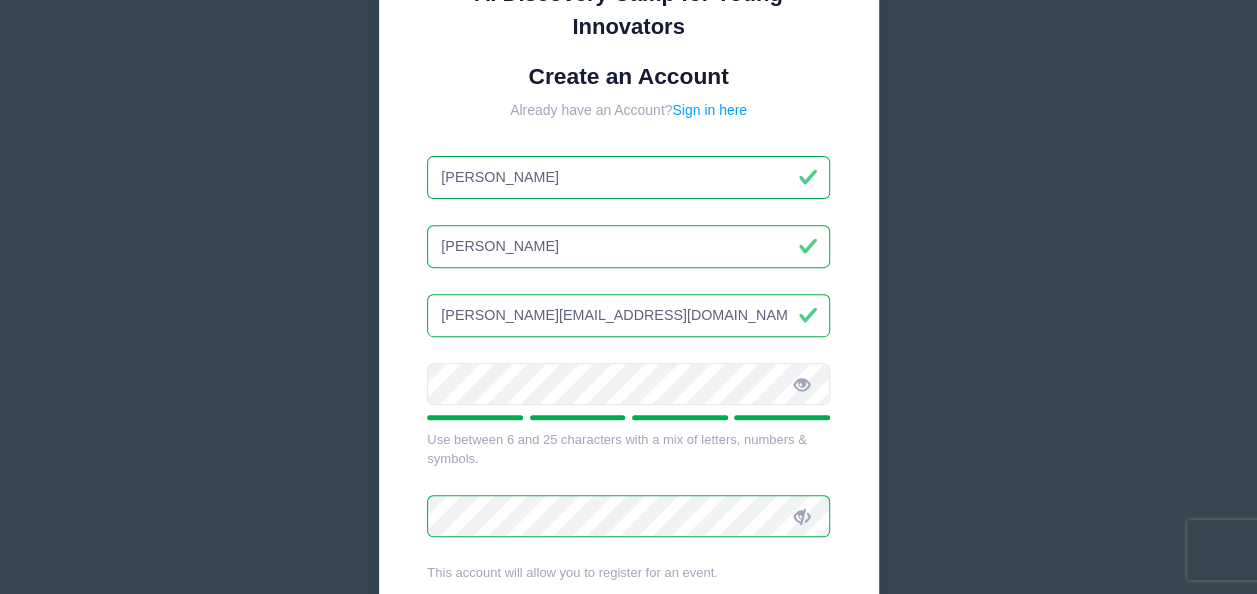 click on "Use between 6 and 25 characters with a mix of letters, numbers & symbols." at bounding box center (628, 449) 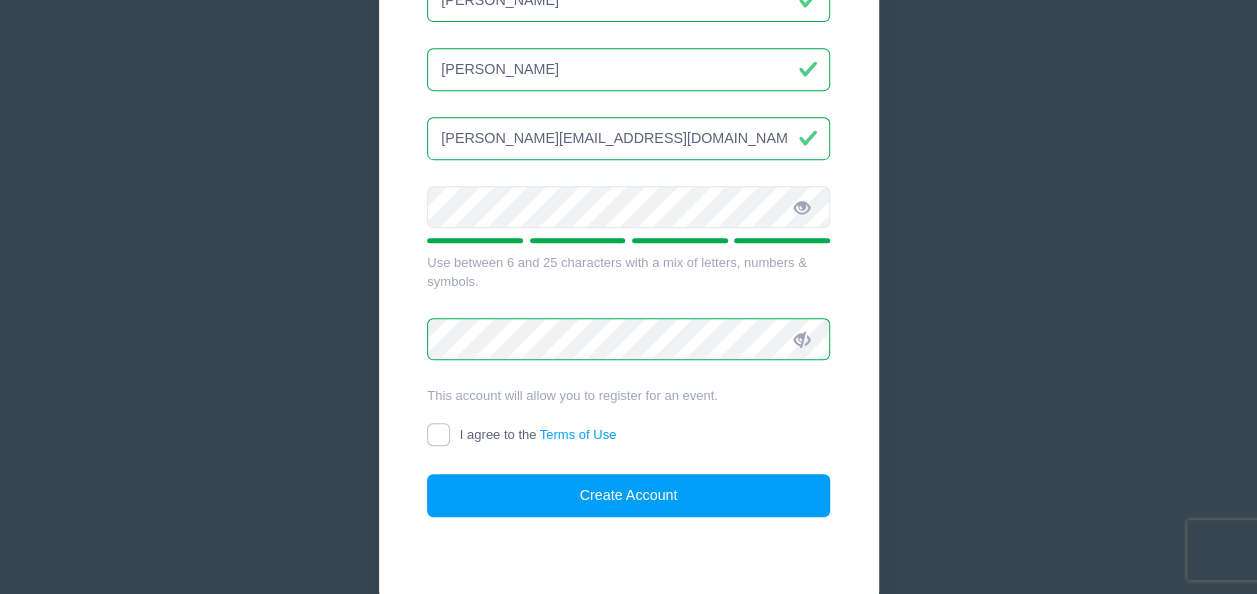 scroll, scrollTop: 460, scrollLeft: 0, axis: vertical 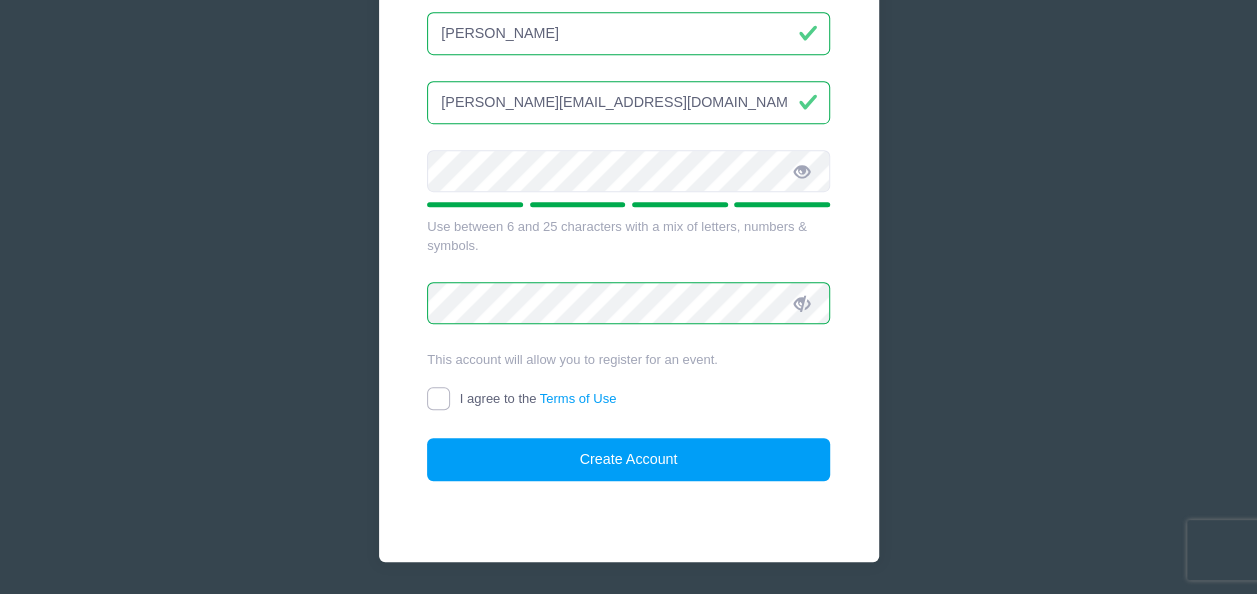 click on "I agree to the
Terms of Use" at bounding box center [438, 398] 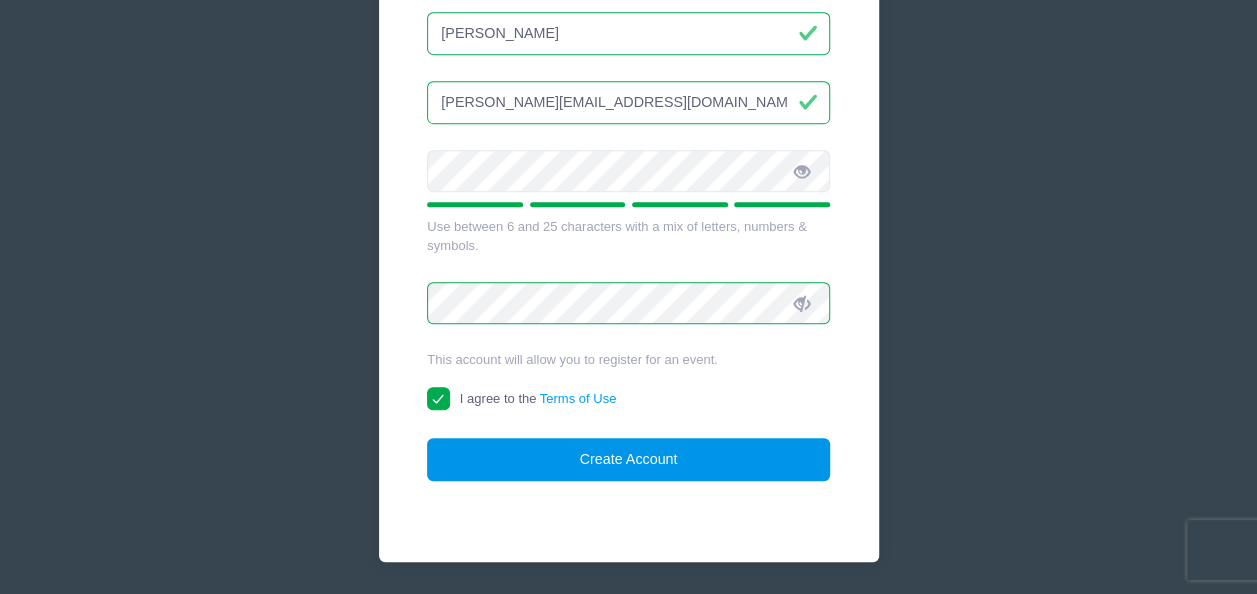 click on "Create Account" at bounding box center (628, 459) 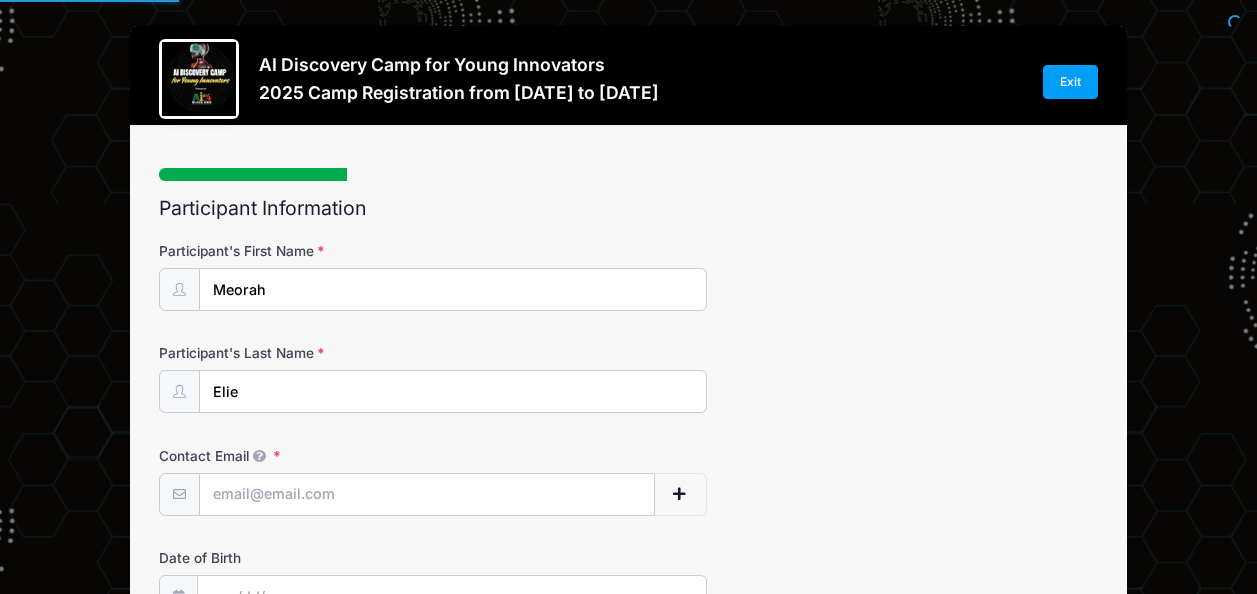 scroll, scrollTop: 0, scrollLeft: 0, axis: both 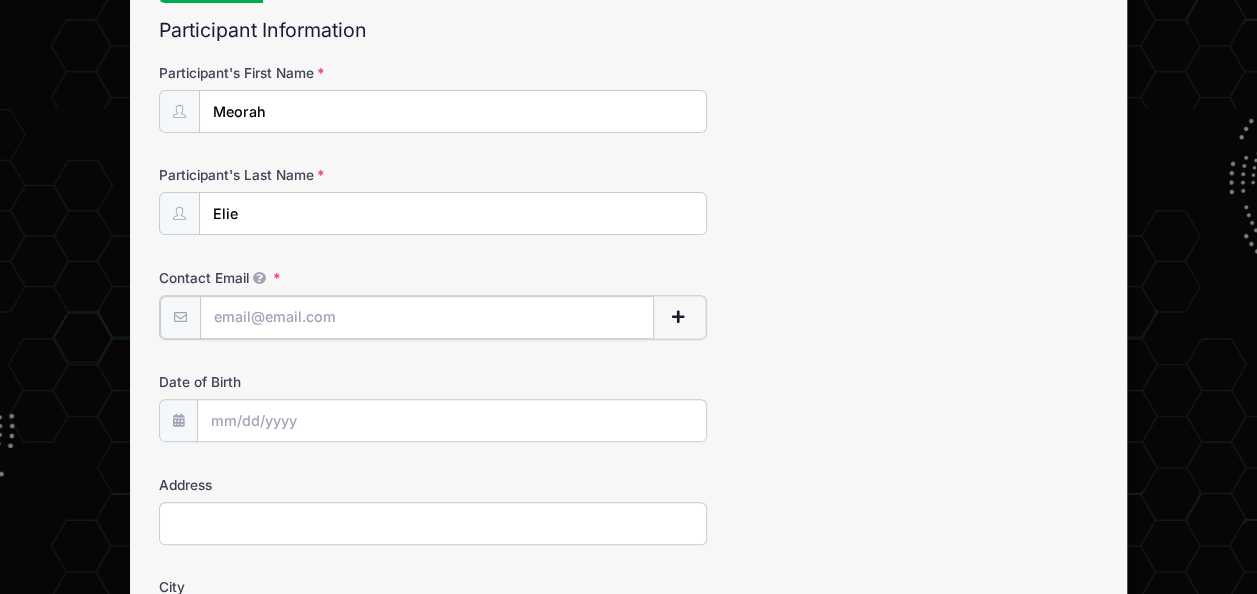 click on "Contact Email" at bounding box center (427, 317) 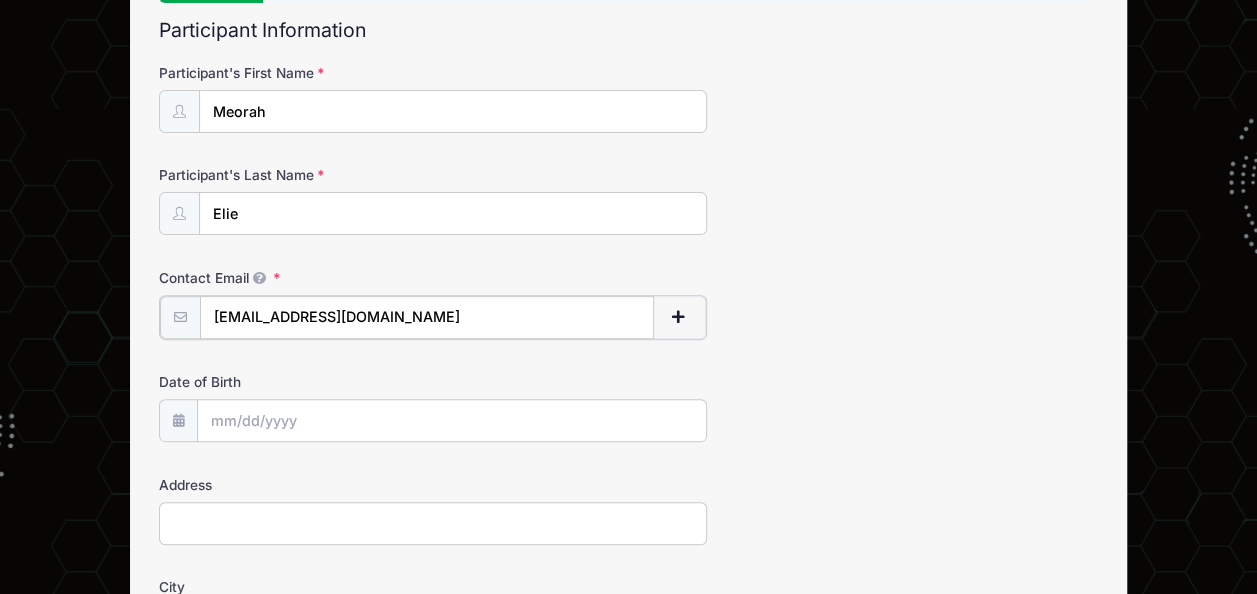 type on "[EMAIL_ADDRESS][DOMAIN_NAME]" 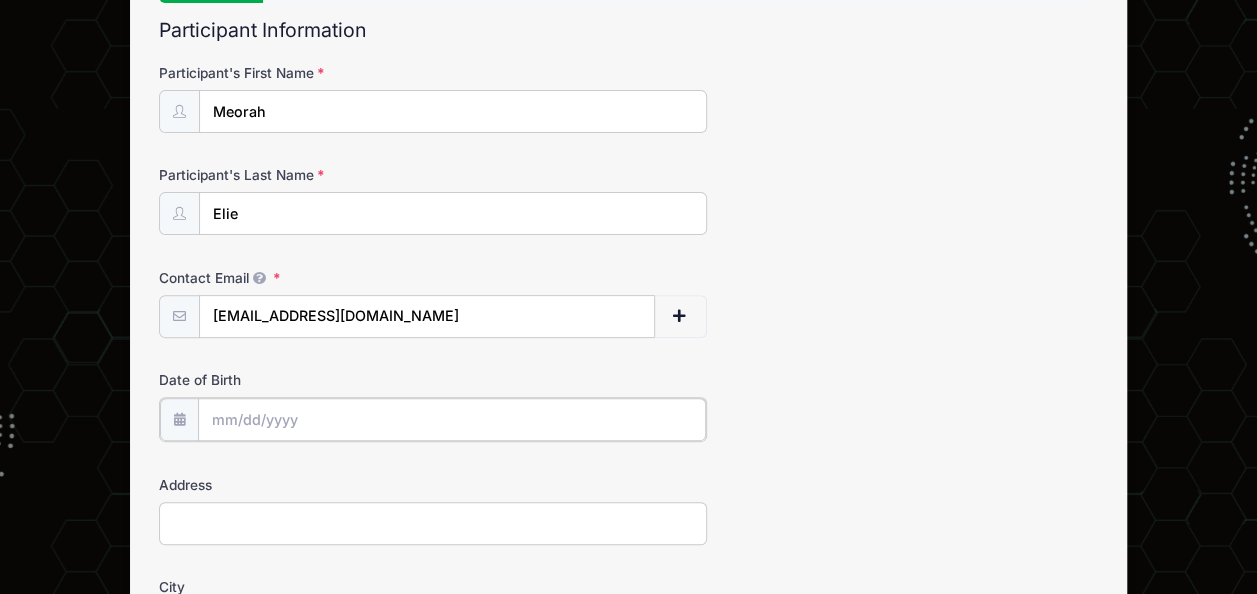 click on "Date of Birth" at bounding box center [452, 419] 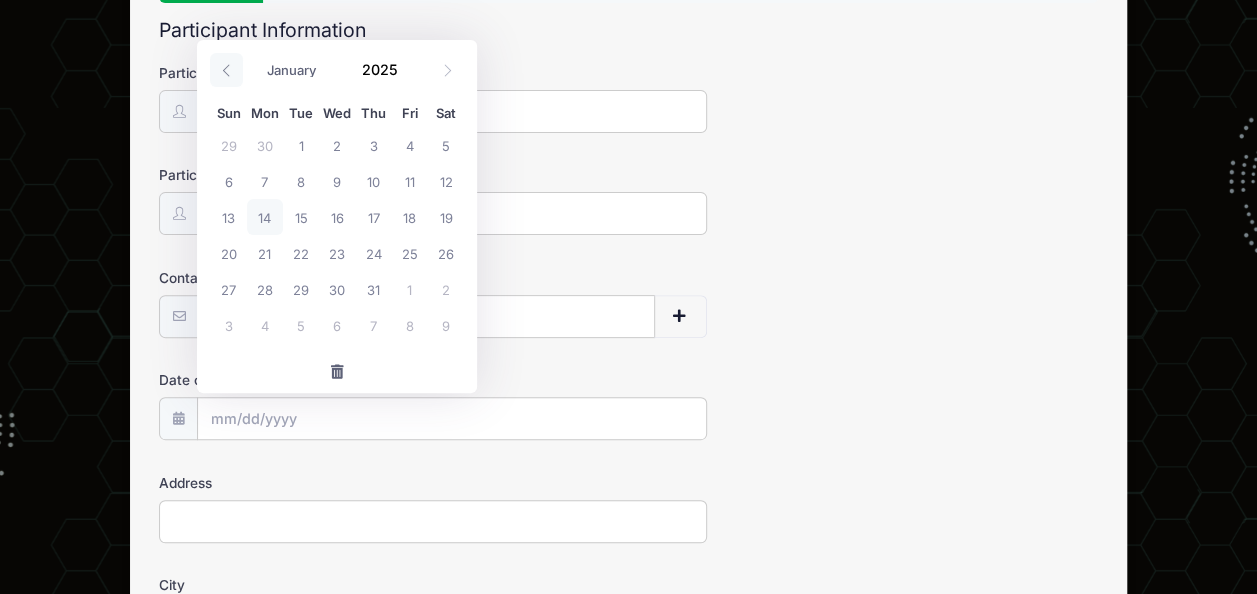 click at bounding box center [226, 70] 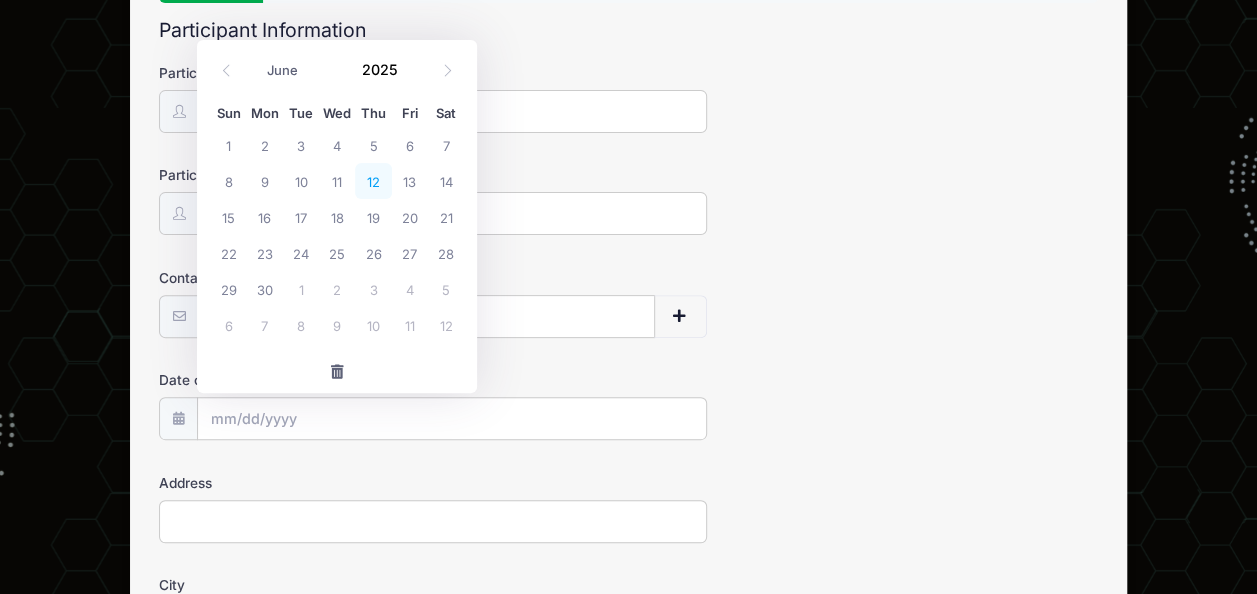 click on "12" at bounding box center [373, 181] 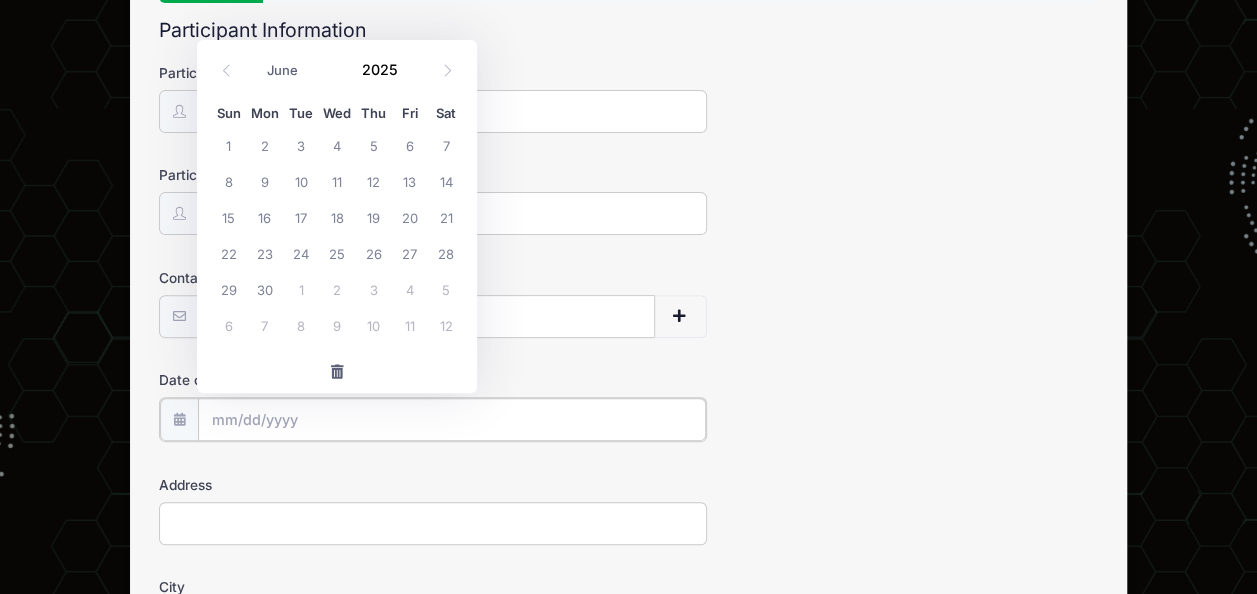 type on "06/12/2025" 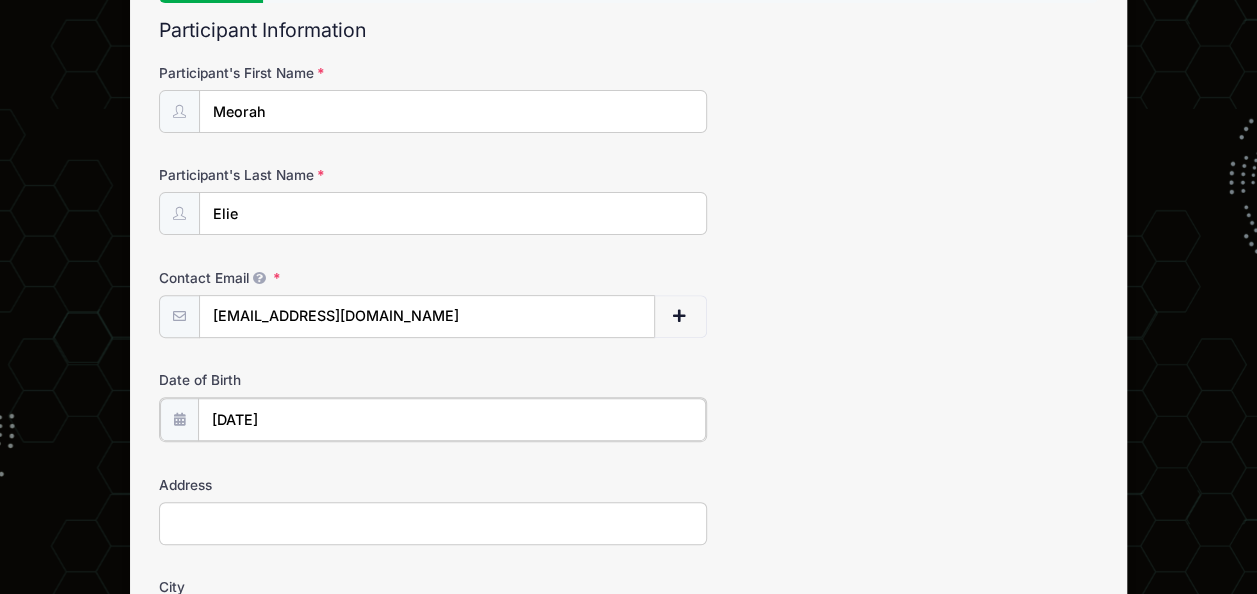 click on "06/12/2025" at bounding box center [452, 419] 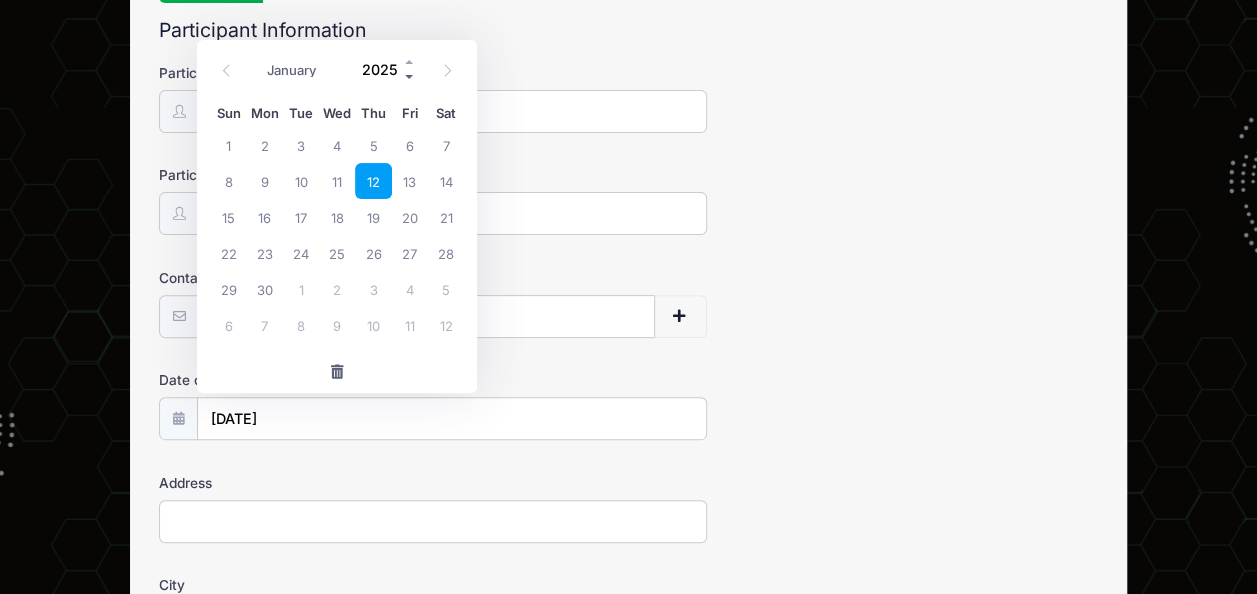 click at bounding box center (410, 76) 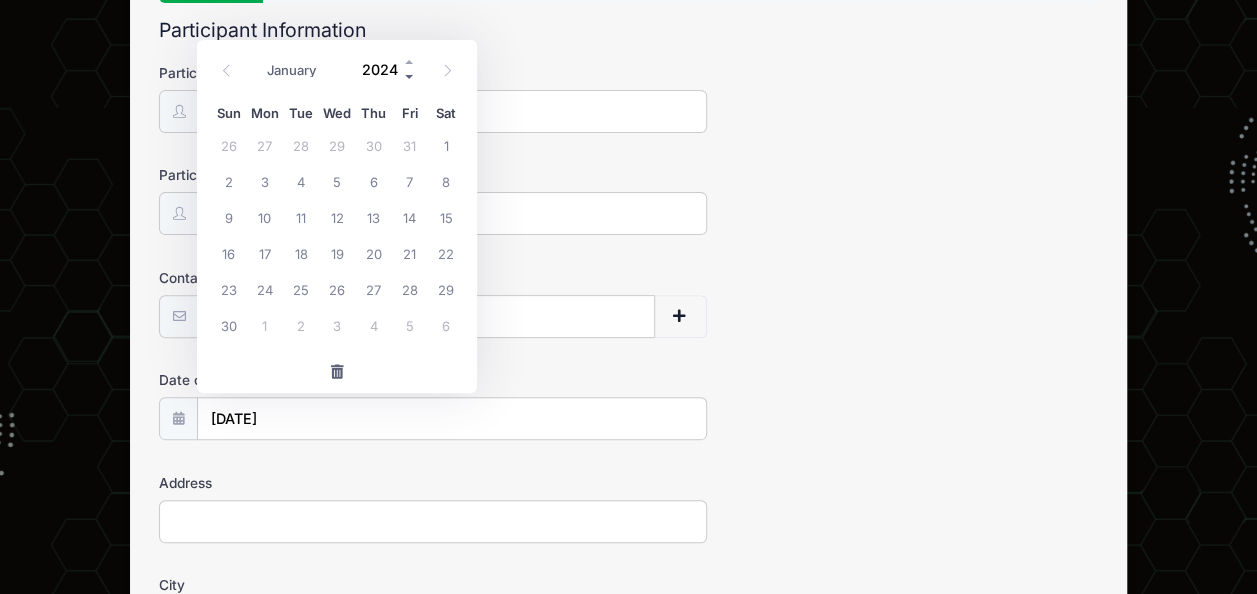 click at bounding box center [410, 76] 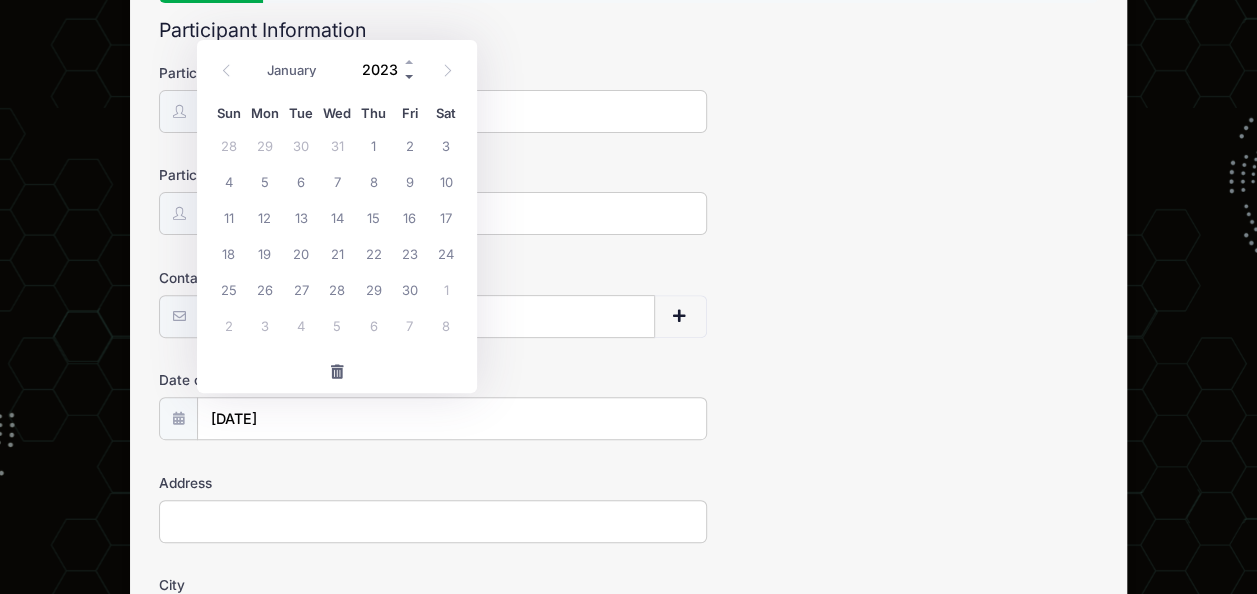 click at bounding box center [410, 76] 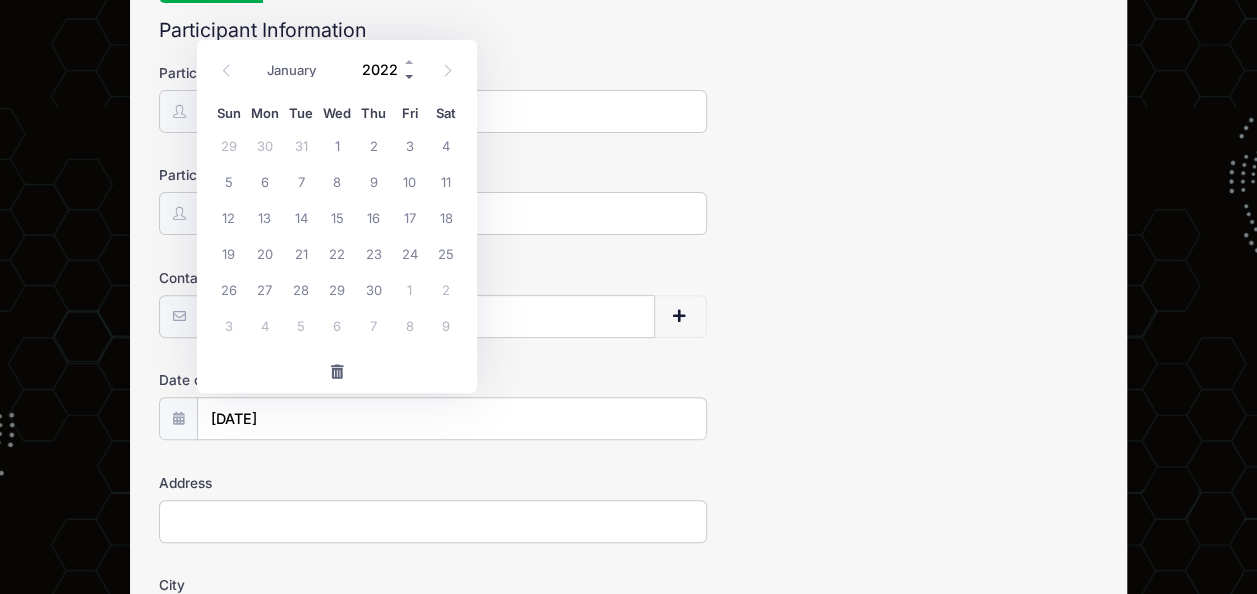 click at bounding box center (410, 76) 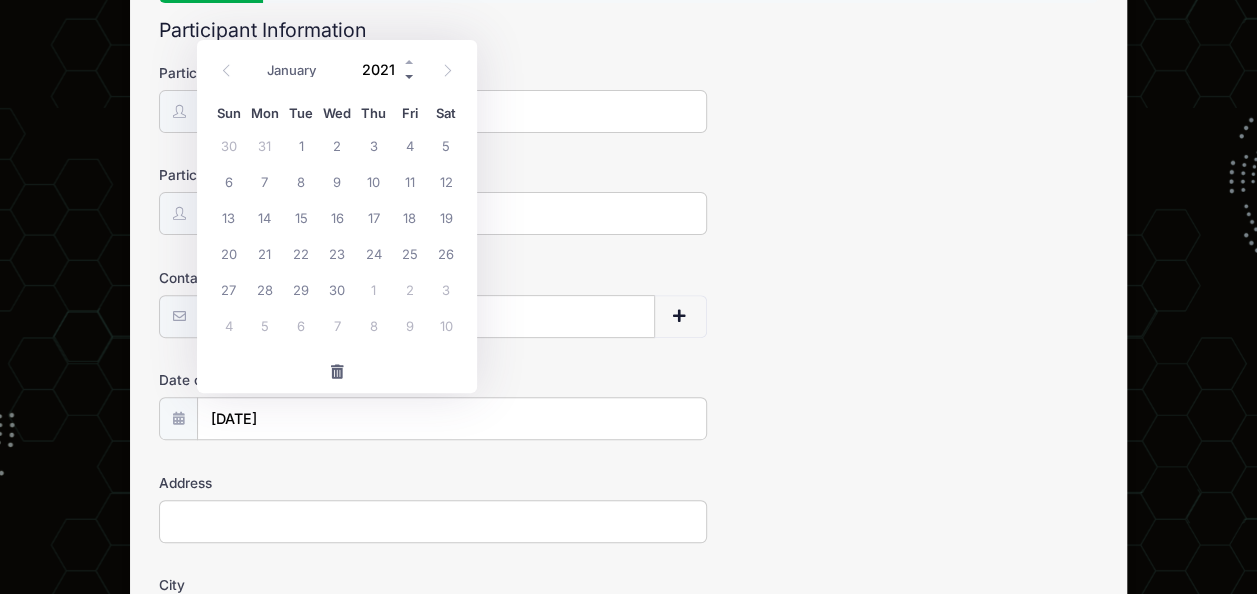 click at bounding box center (410, 76) 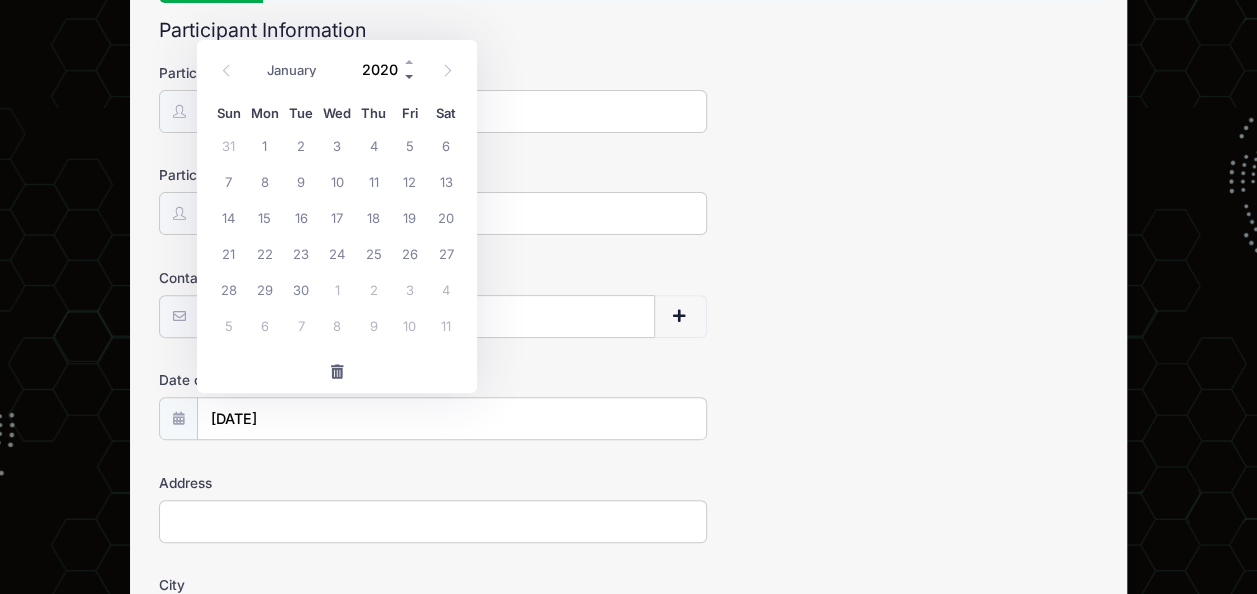 click at bounding box center [410, 76] 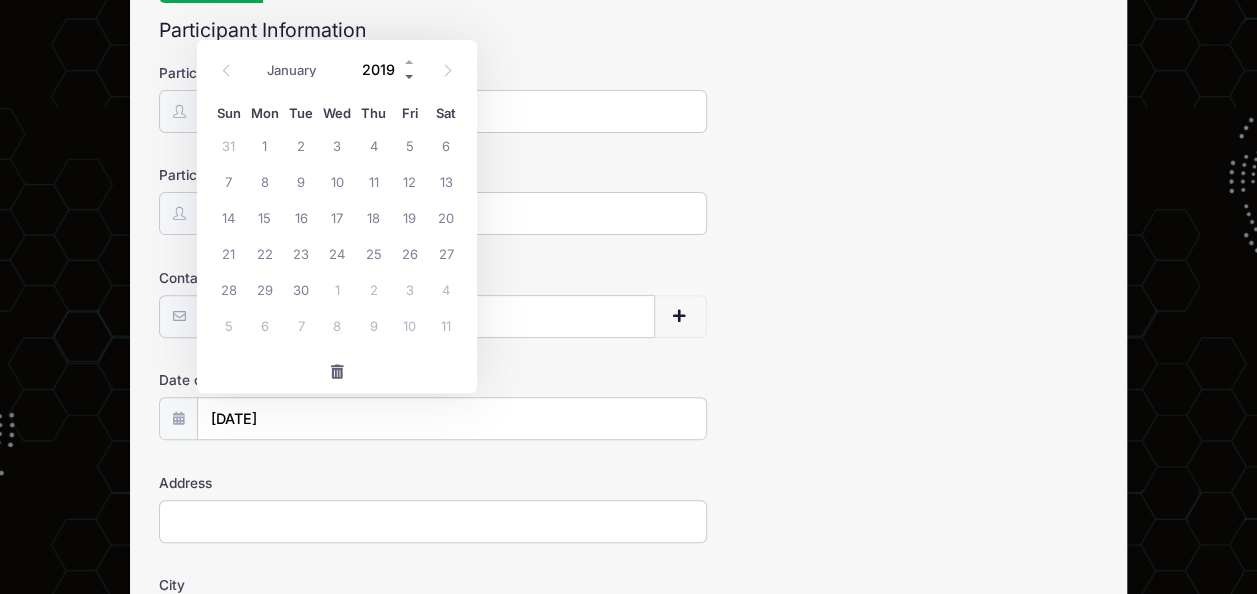 click at bounding box center (410, 76) 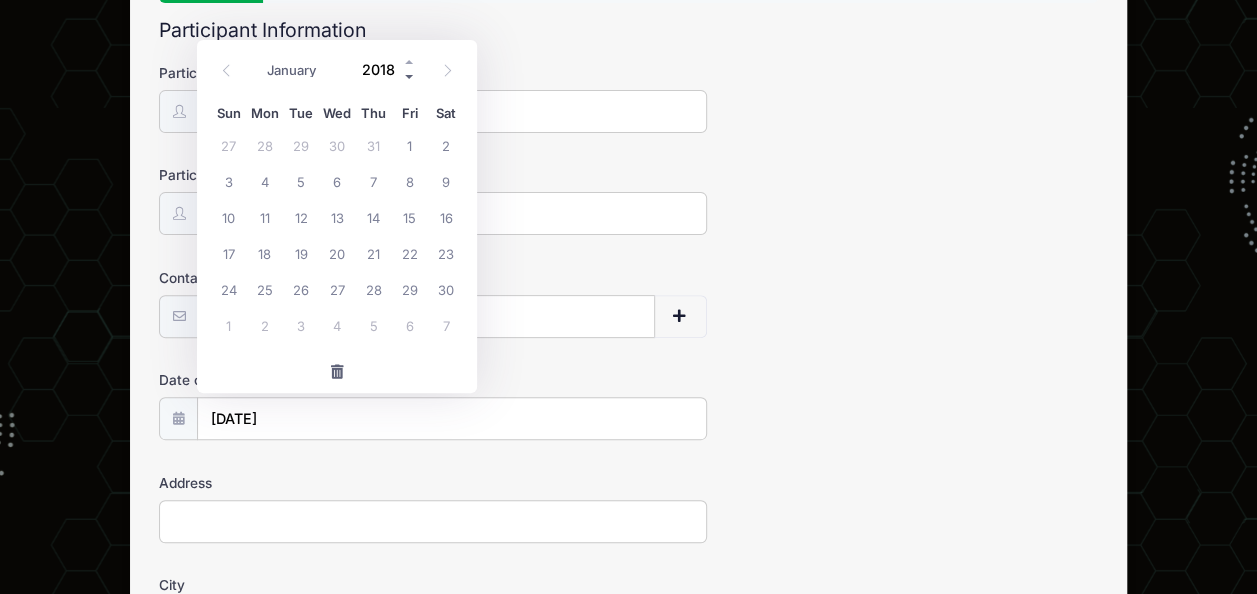 click at bounding box center (410, 76) 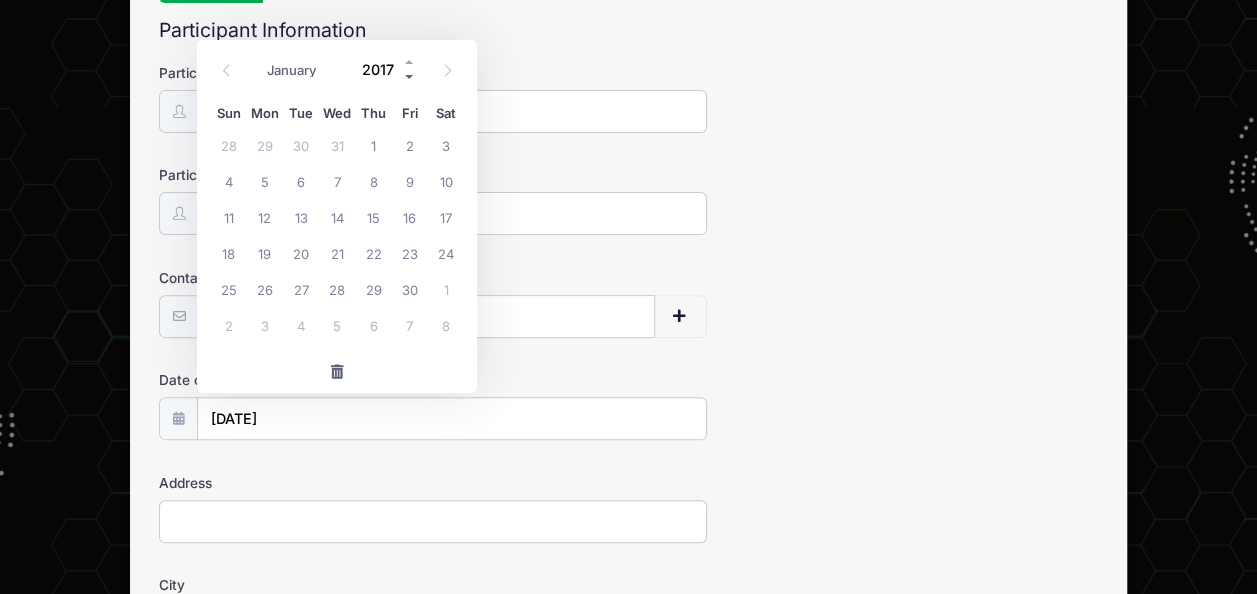 click at bounding box center (410, 76) 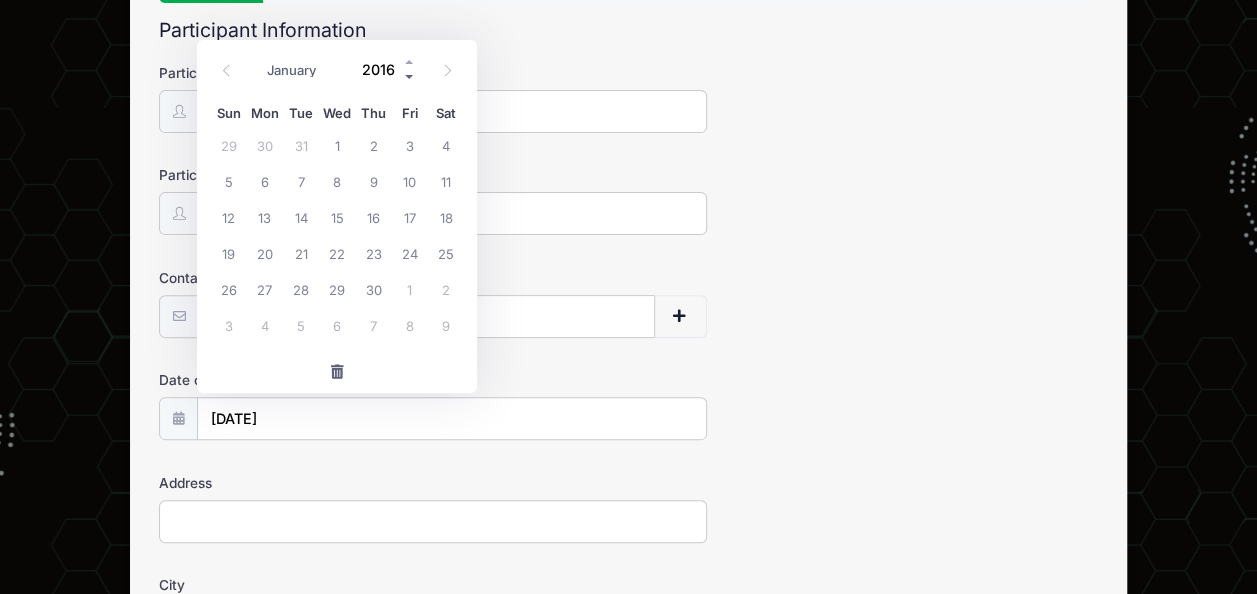 click at bounding box center [410, 76] 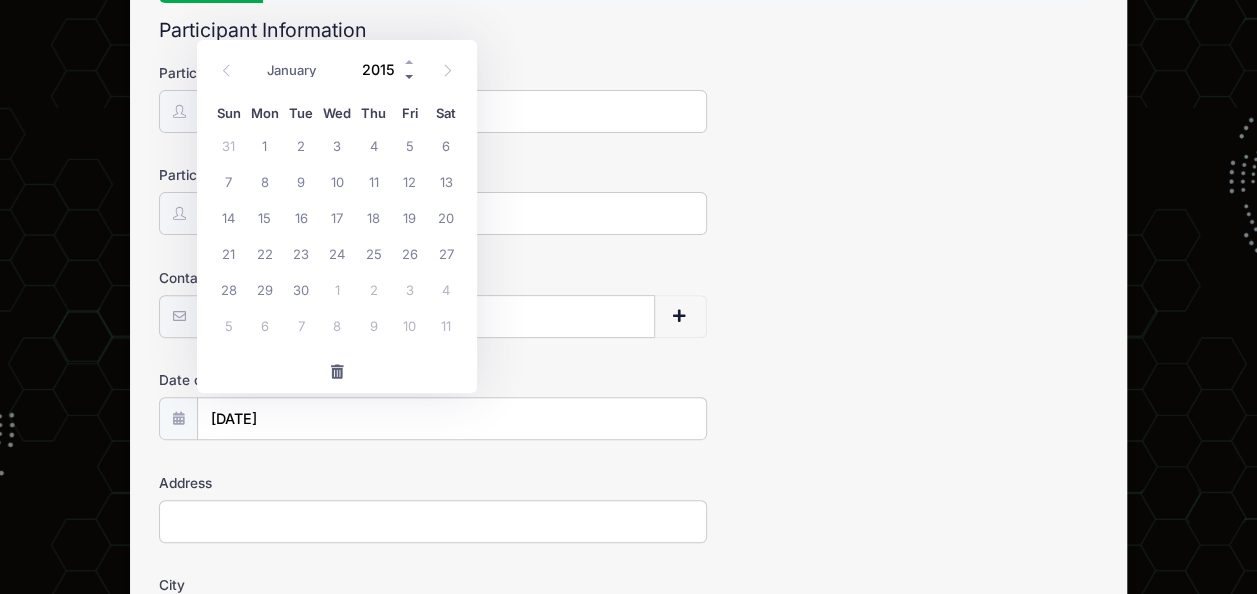 click at bounding box center [410, 76] 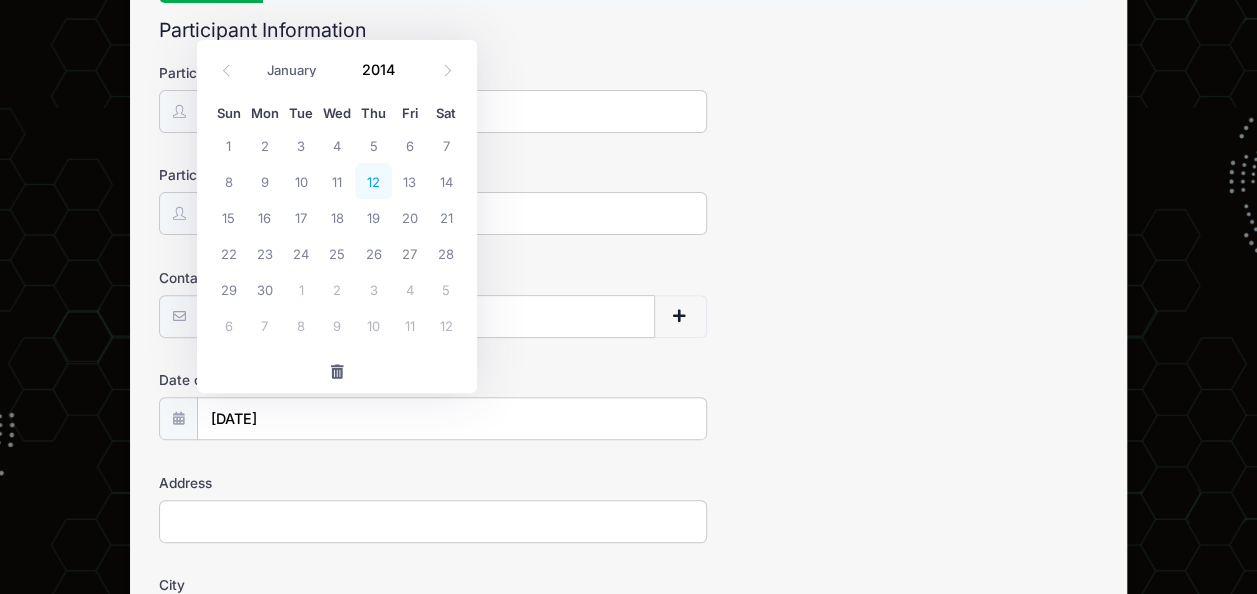 click on "12" at bounding box center (373, 181) 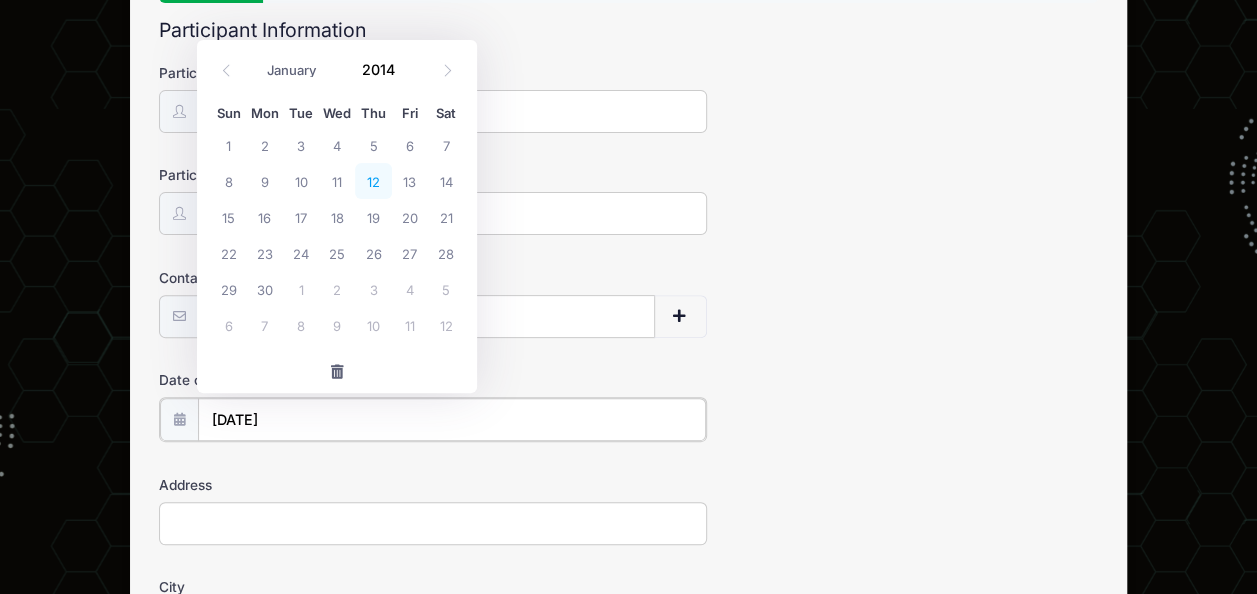 type on "06/12/2014" 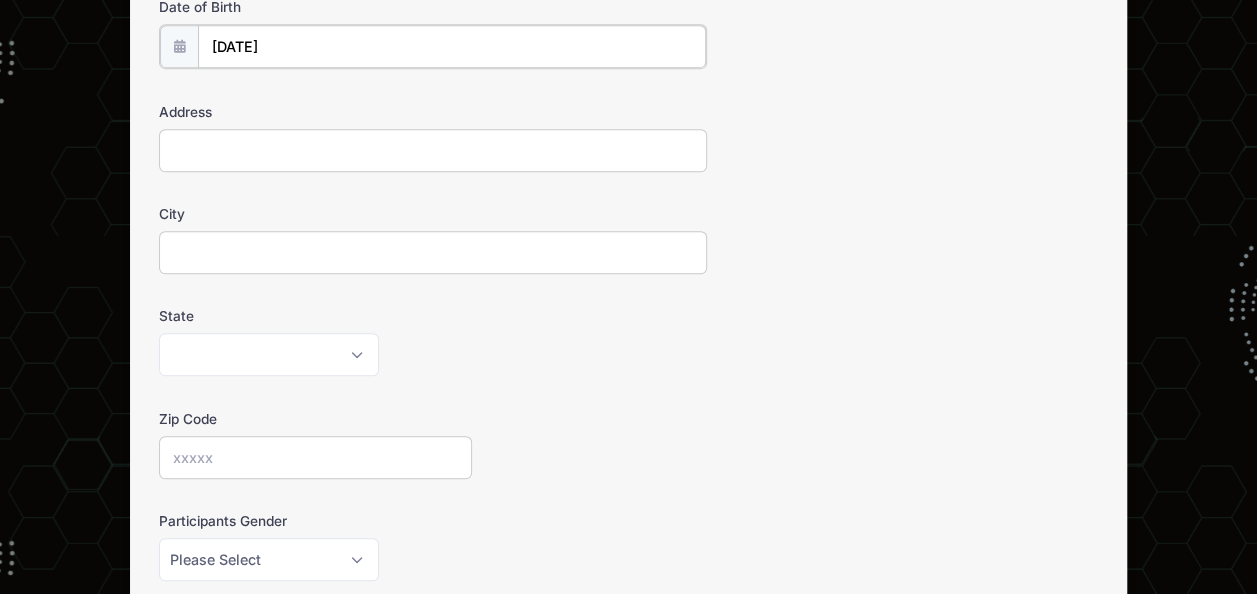 scroll, scrollTop: 454, scrollLeft: 0, axis: vertical 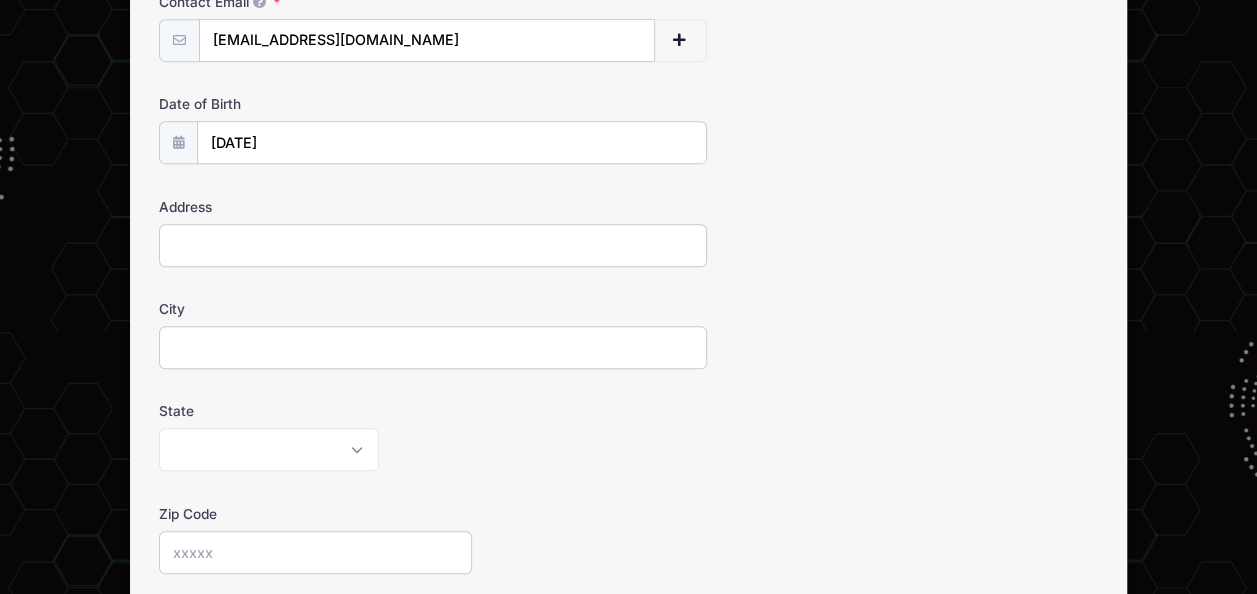 click on "Address" at bounding box center [433, 245] 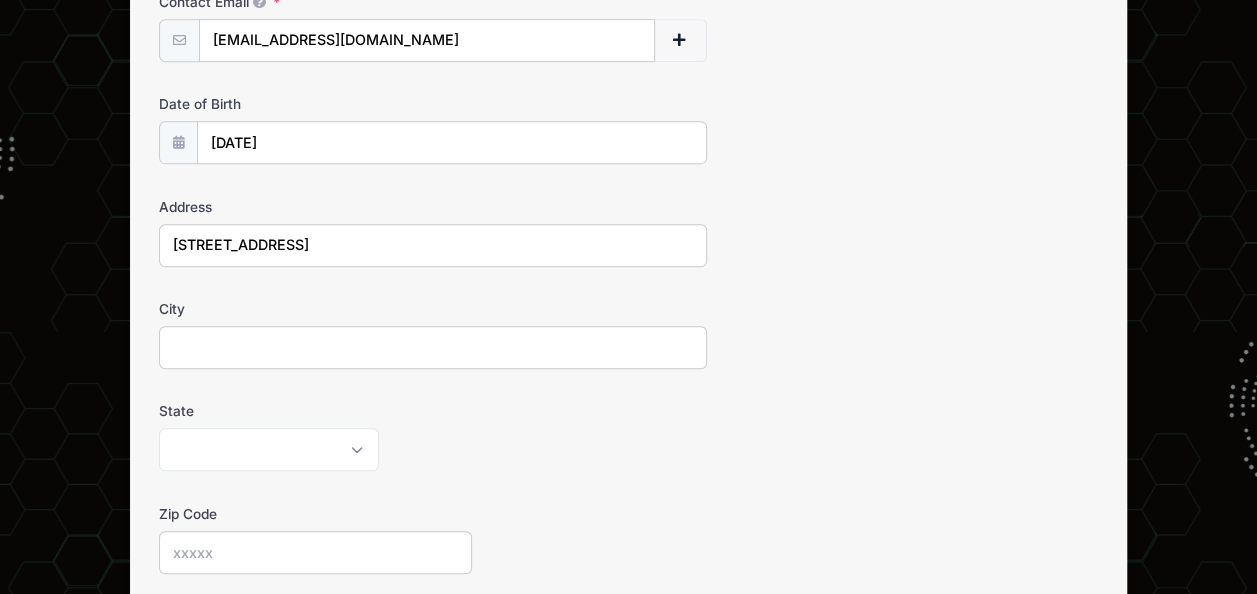 type on "DECATUR" 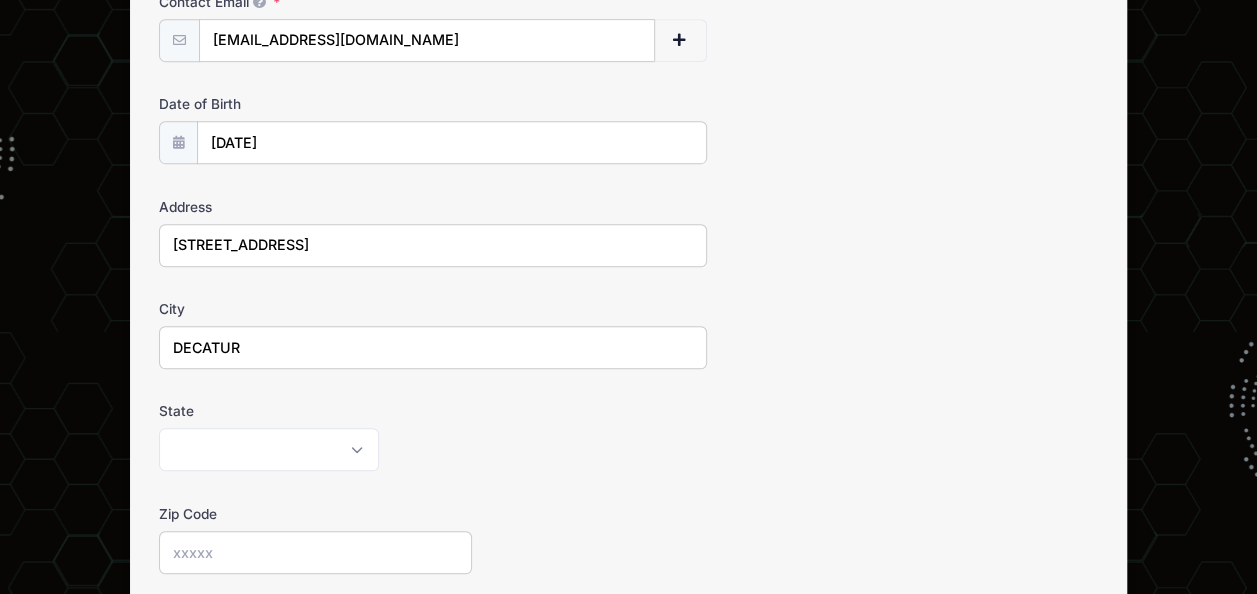 type on "30031" 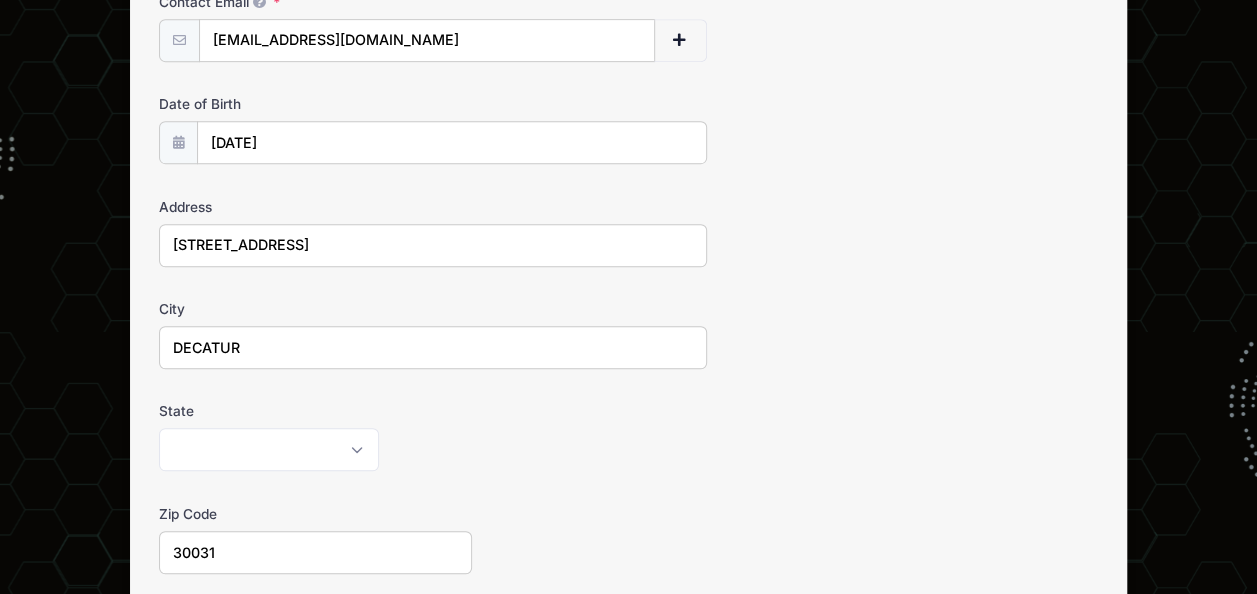 click on "DECATUR" at bounding box center (433, 347) 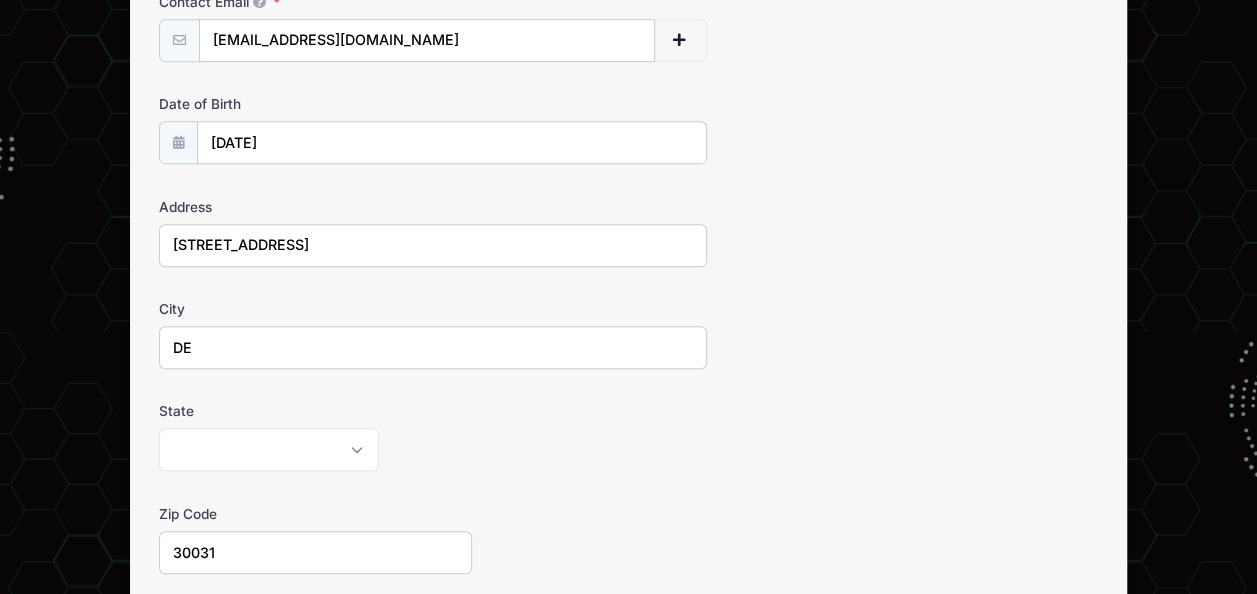 type on "D" 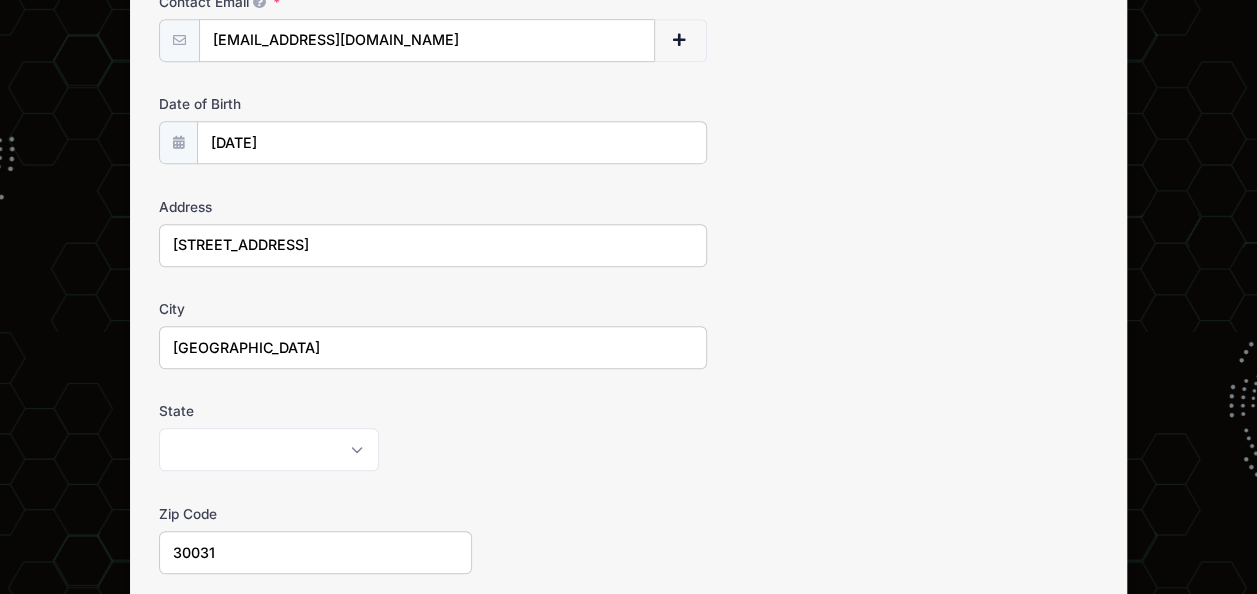 type on "Atlanta" 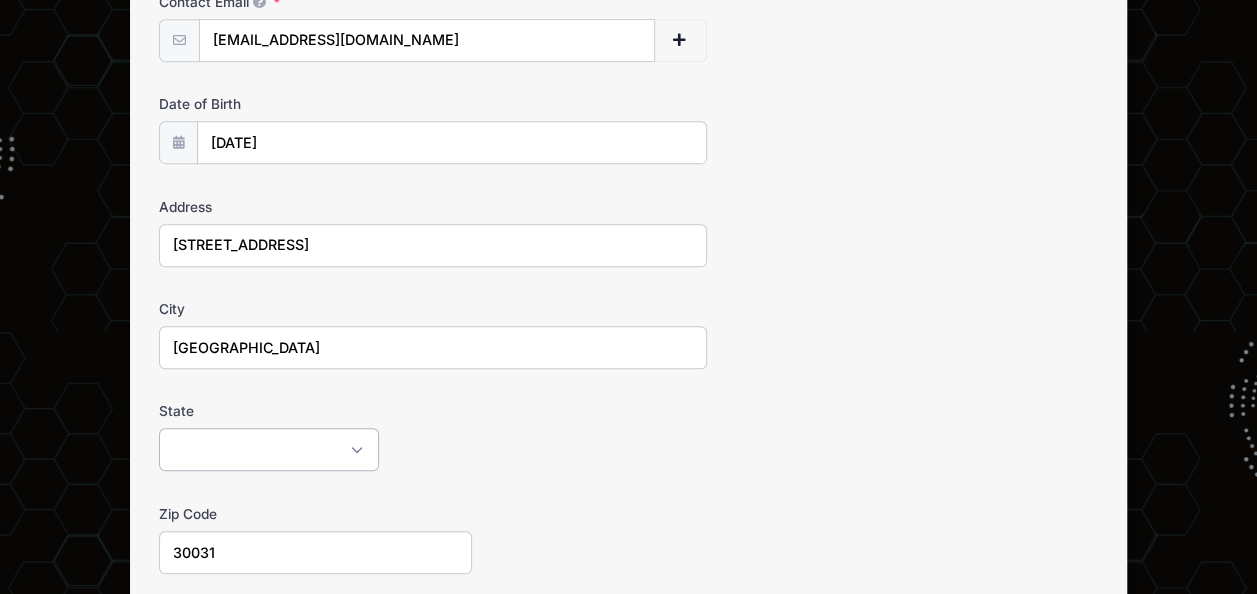 click on "Alabama Alaska American Samoa Arizona Arkansas Armed Forces Africa Armed Forces Americas Armed Forces Canada Armed Forces Europe Armed Forces Middle East Armed Forces Pacific California Colorado Connecticut Delaware District of Columbia Federated States Of Micronesia Florida Georgia Guam Hawaii Idaho Illinois Indiana Iowa Kansas Kentucky Louisiana Maine Marshall Islands Maryland Massachusetts Michigan Minnesota Mississippi Missouri Montana Nebraska Nevada New Hampshire New Jersey New Mexico New York North Carolina North Dakota Northern Mariana Islands Ohio Oklahoma Oregon Palau Pennsylvania Puerto Rico Rhode Island South Carolina South Dakota Tennessee Texas Utah Vermont Virgin Islands Virginia Washington West Virginia Wisconsin Wyoming Other-Canada Other" at bounding box center [269, 449] 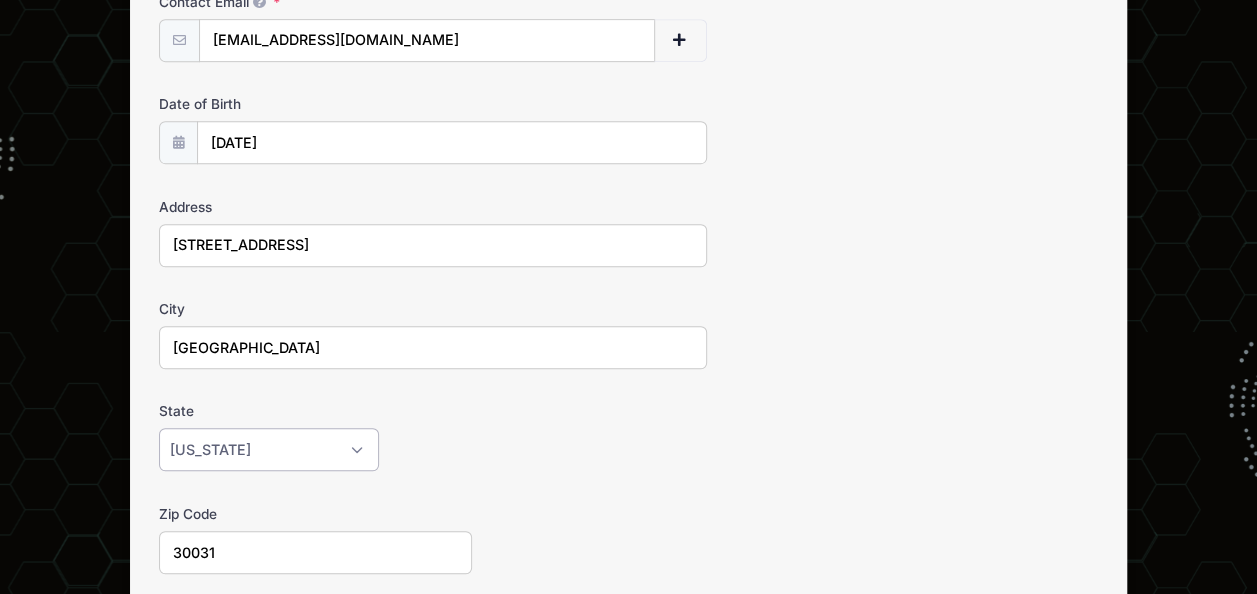 click on "Alabama Alaska American Samoa Arizona Arkansas Armed Forces Africa Armed Forces Americas Armed Forces Canada Armed Forces Europe Armed Forces Middle East Armed Forces Pacific California Colorado Connecticut Delaware District of Columbia Federated States Of Micronesia Florida Georgia Guam Hawaii Idaho Illinois Indiana Iowa Kansas Kentucky Louisiana Maine Marshall Islands Maryland Massachusetts Michigan Minnesota Mississippi Missouri Montana Nebraska Nevada New Hampshire New Jersey New Mexico New York North Carolina North Dakota Northern Mariana Islands Ohio Oklahoma Oregon Palau Pennsylvania Puerto Rico Rhode Island South Carolina South Dakota Tennessee Texas Utah Vermont Virgin Islands Virginia Washington West Virginia Wisconsin Wyoming Other-Canada Other" at bounding box center [269, 449] 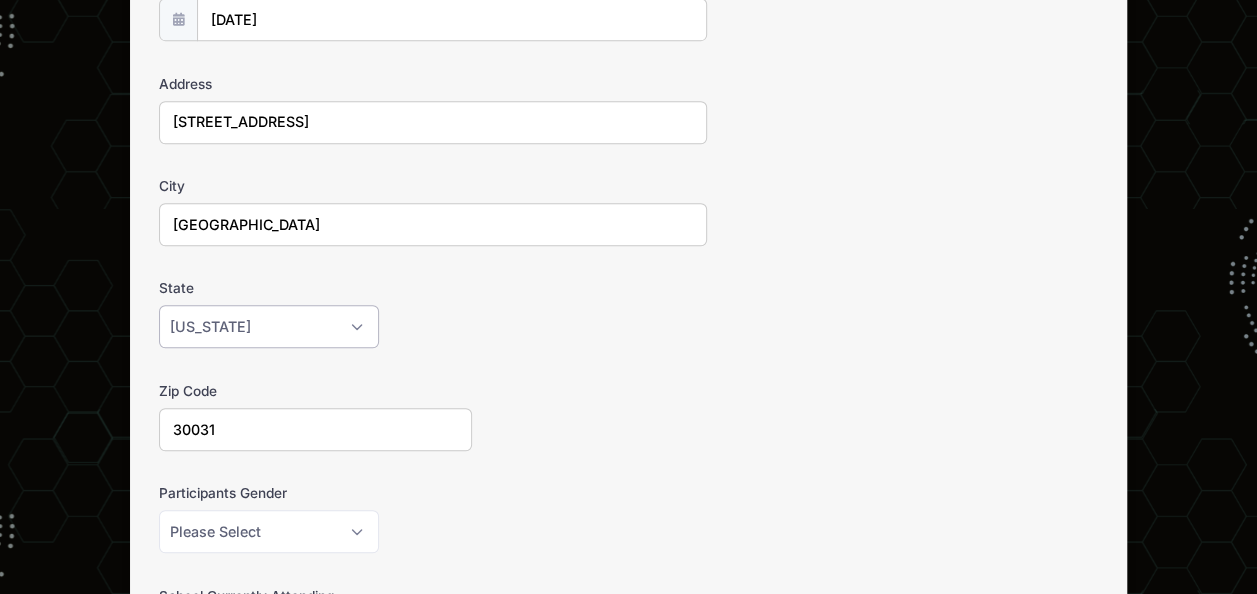 scroll, scrollTop: 689, scrollLeft: 0, axis: vertical 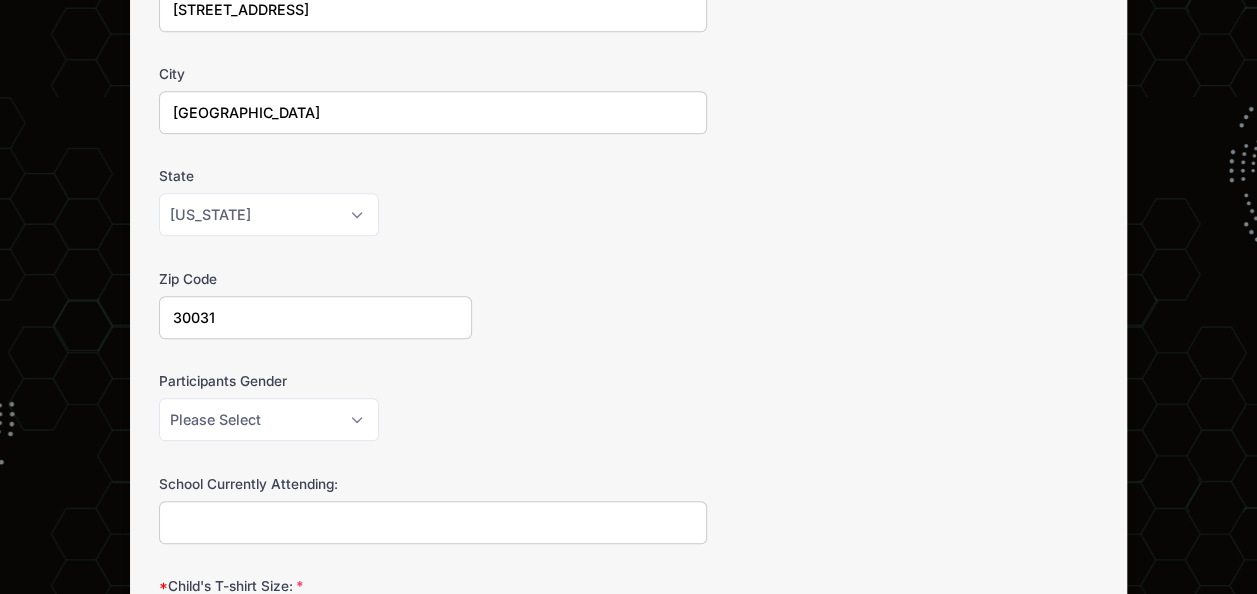 click on "30031" at bounding box center [315, 317] 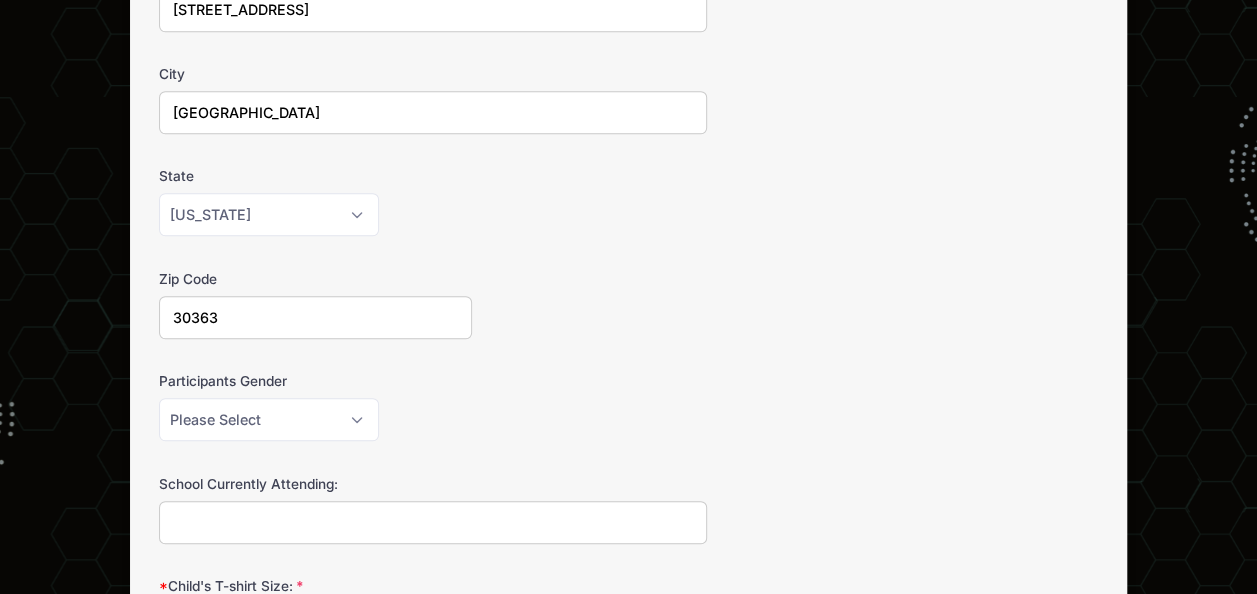 type on "30363" 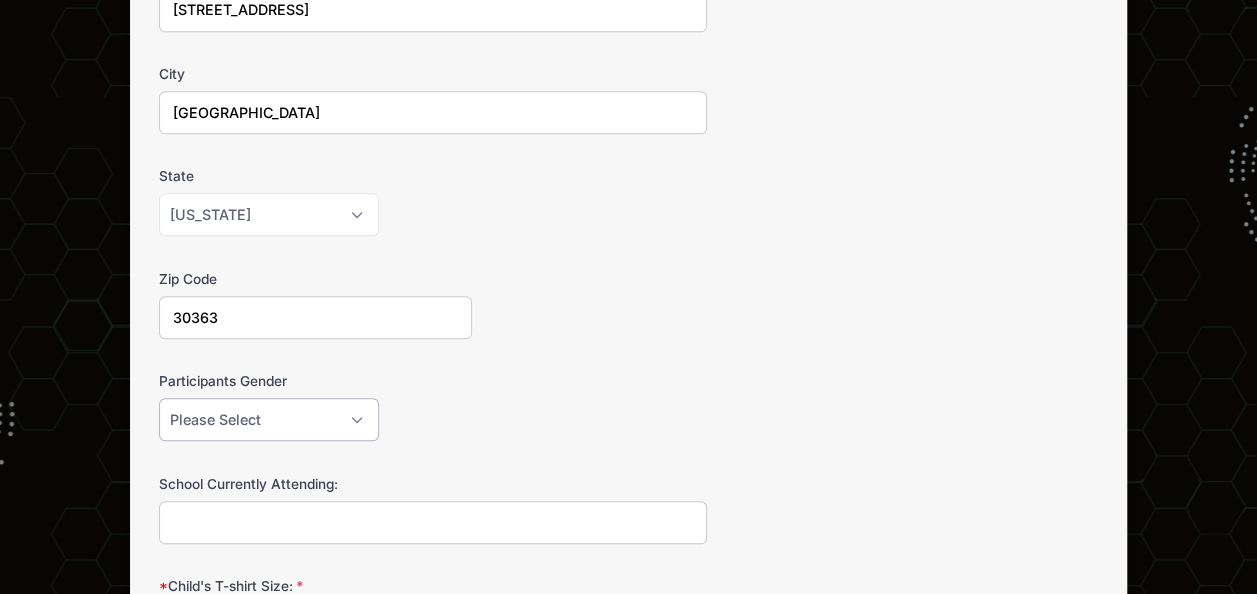 click on "Please Select Female
Male" at bounding box center (269, 419) 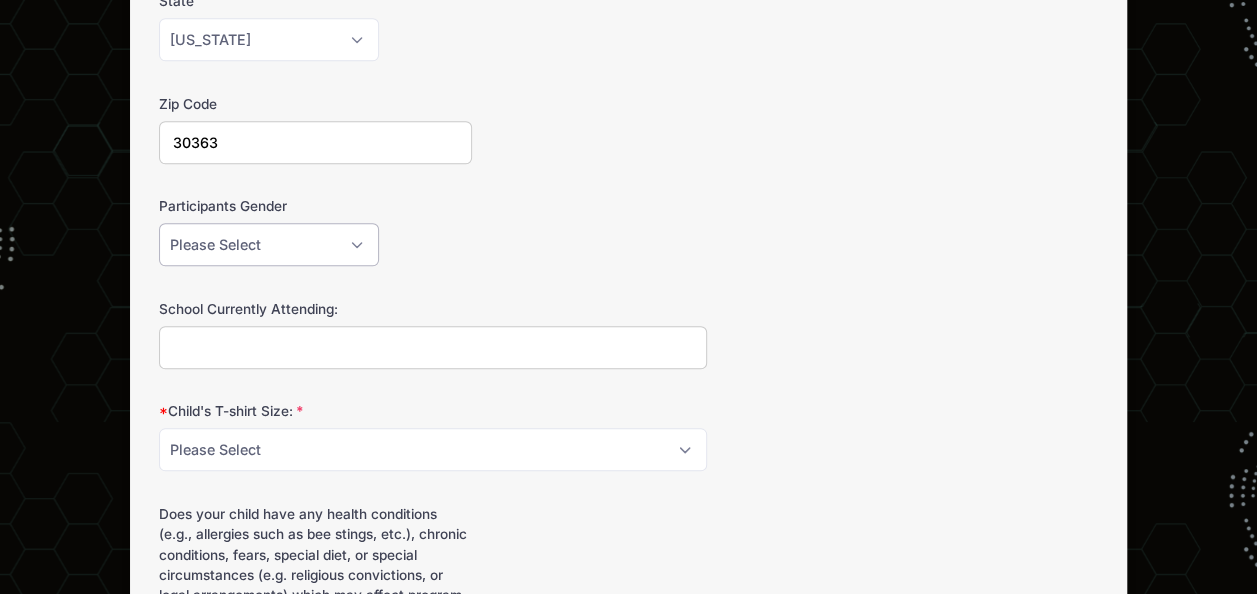 scroll, scrollTop: 957, scrollLeft: 0, axis: vertical 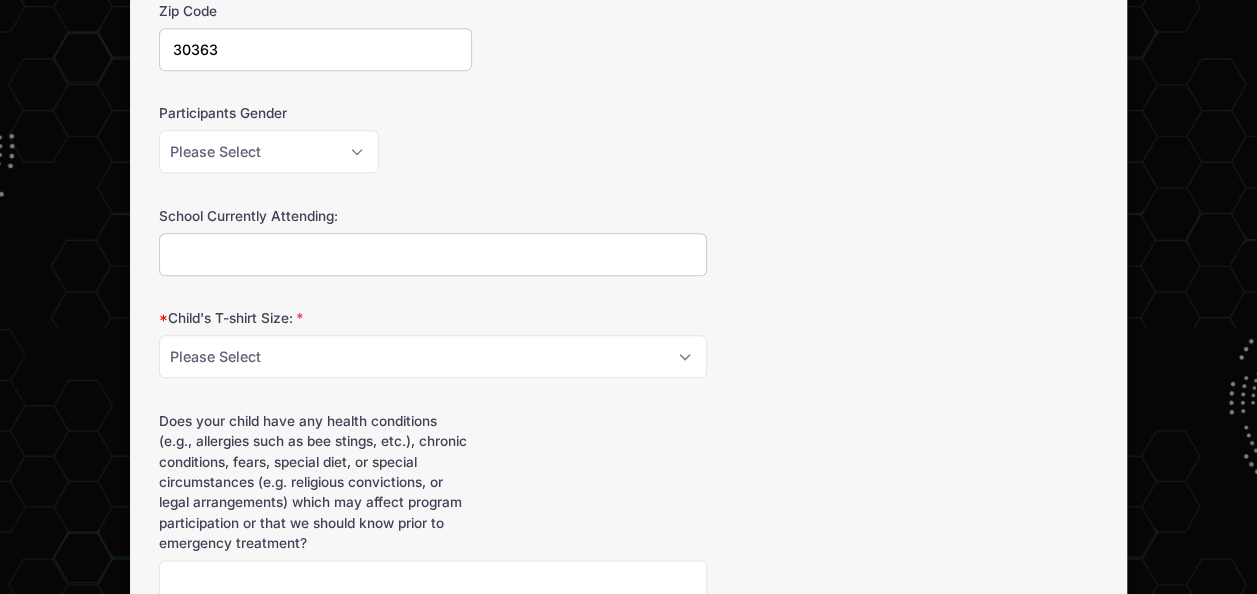 click on "School Currently Attending:" at bounding box center (433, 254) 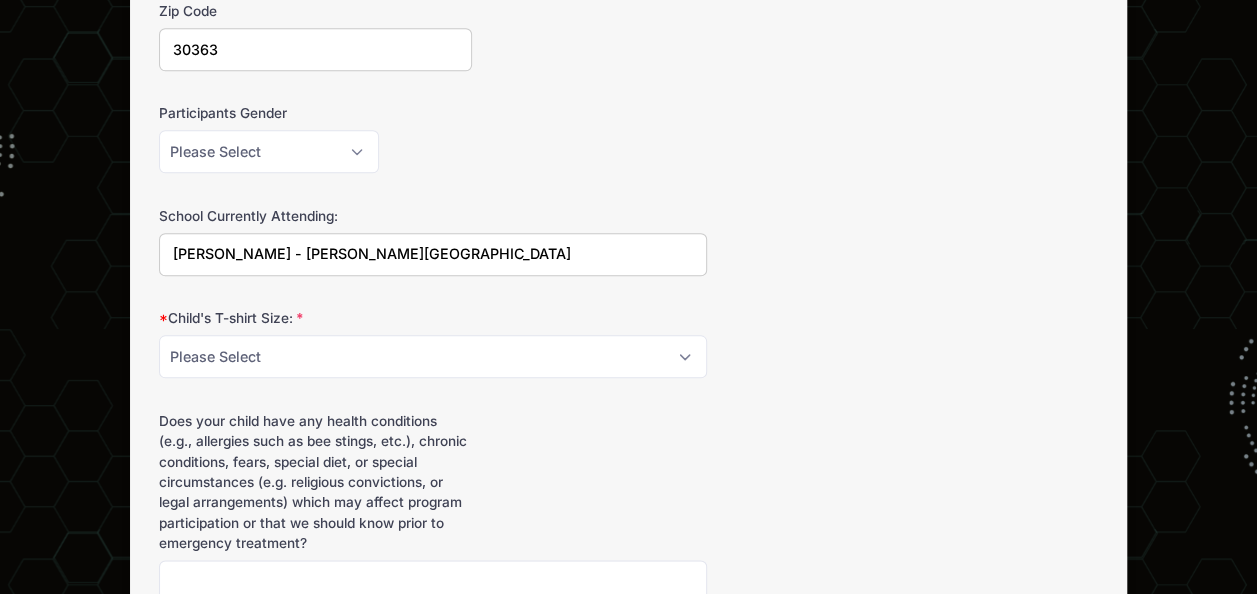 type on "Sarah Smith - Sutton Middle" 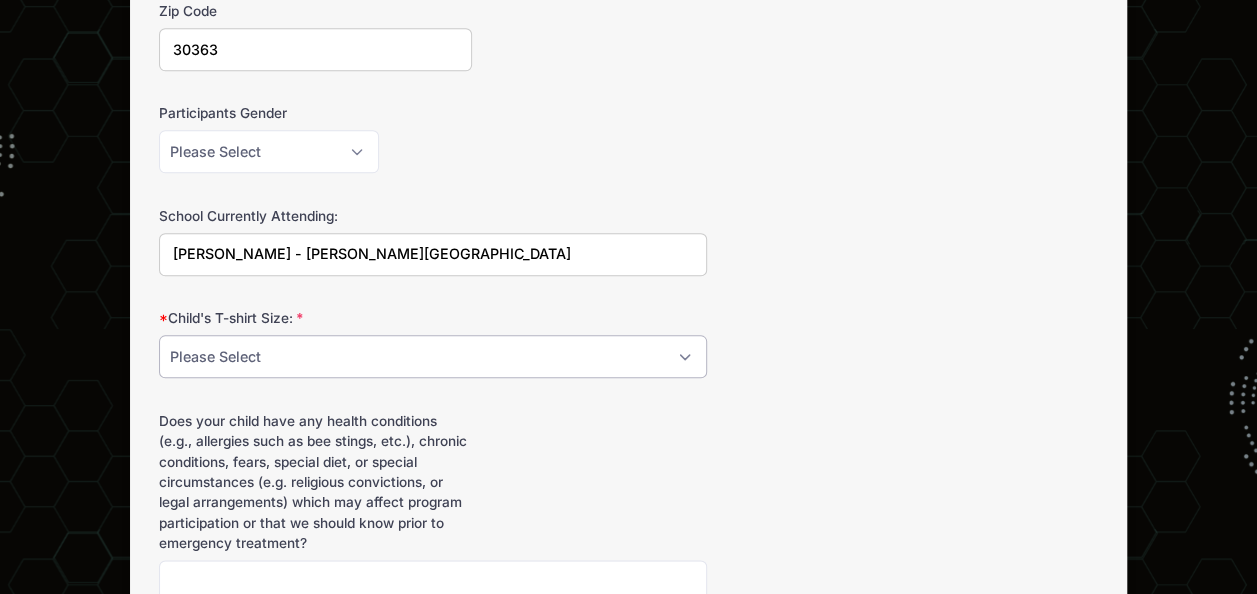 click on "Please Select Youth S
Youth M
Youth L
Youth XL
Adult S
Adult M
Adult L
Adult XL" at bounding box center (433, 356) 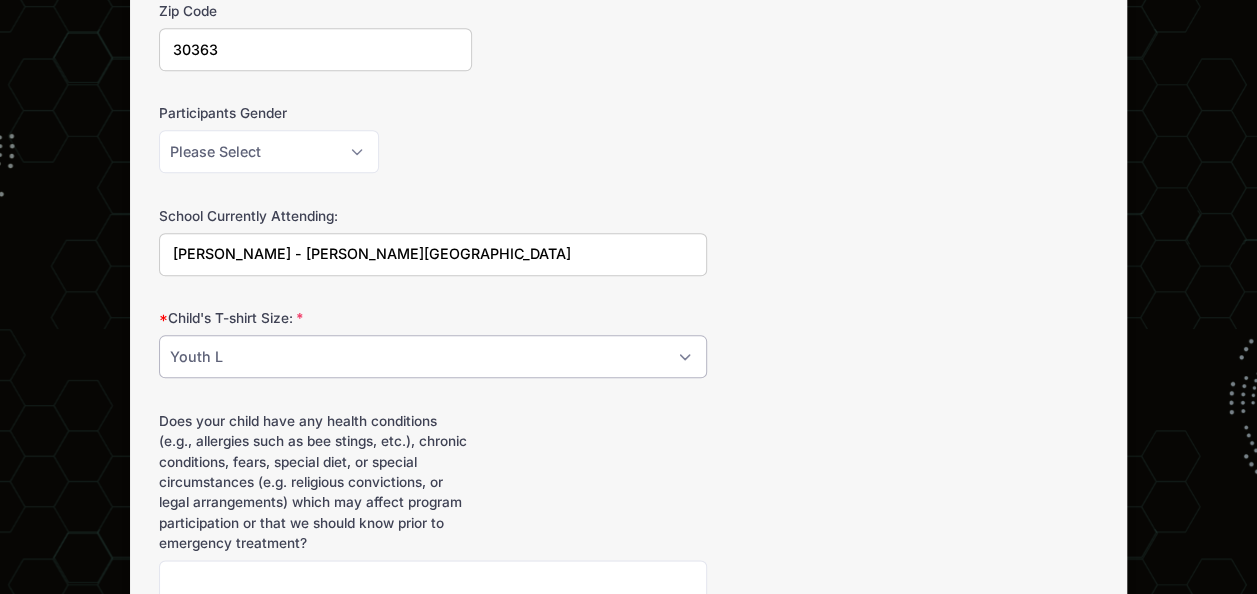 click on "Please Select Youth S
Youth M
Youth L
Youth XL
Adult S
Adult M
Adult L
Adult XL" at bounding box center [433, 356] 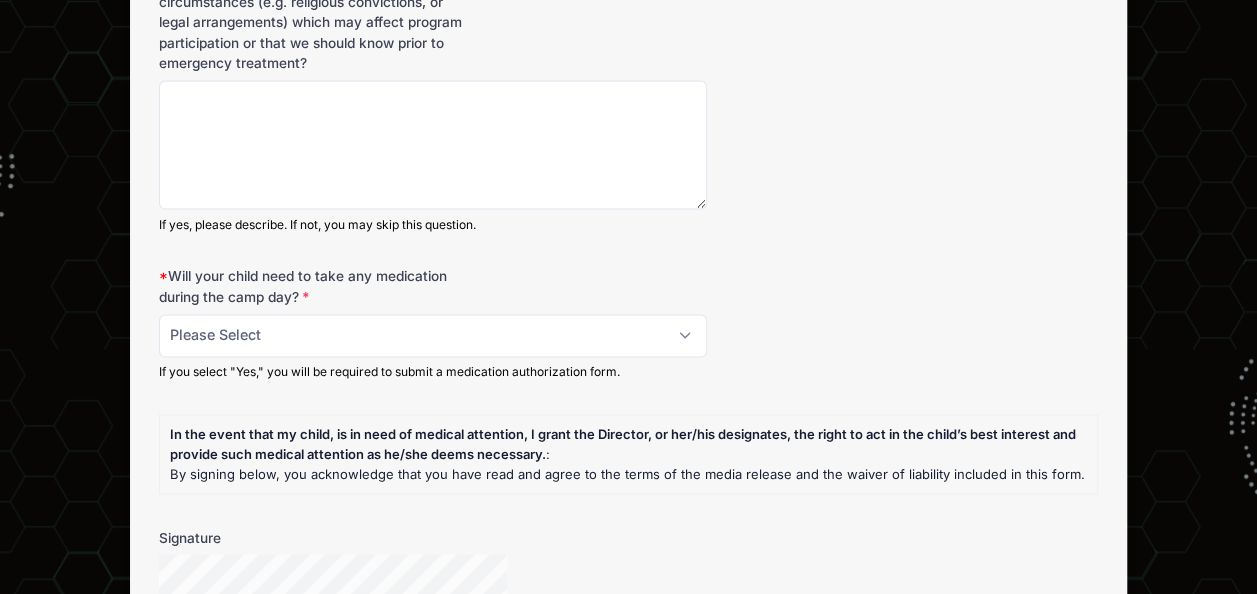 scroll, scrollTop: 1516, scrollLeft: 0, axis: vertical 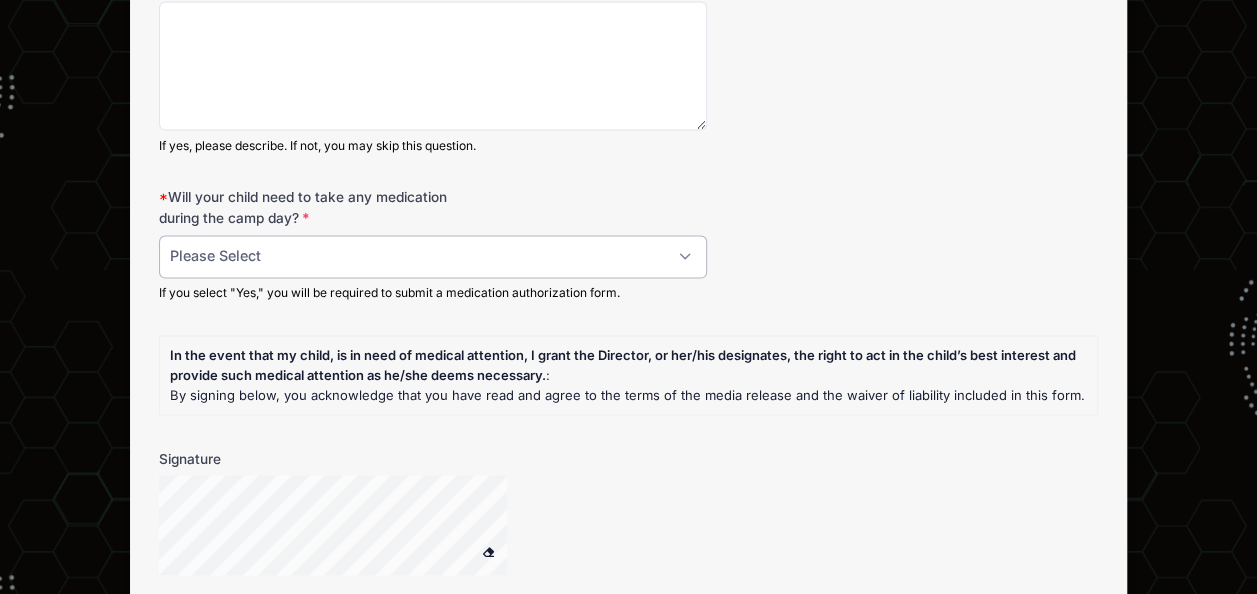click on "Please Select Yes
No" at bounding box center [433, 256] 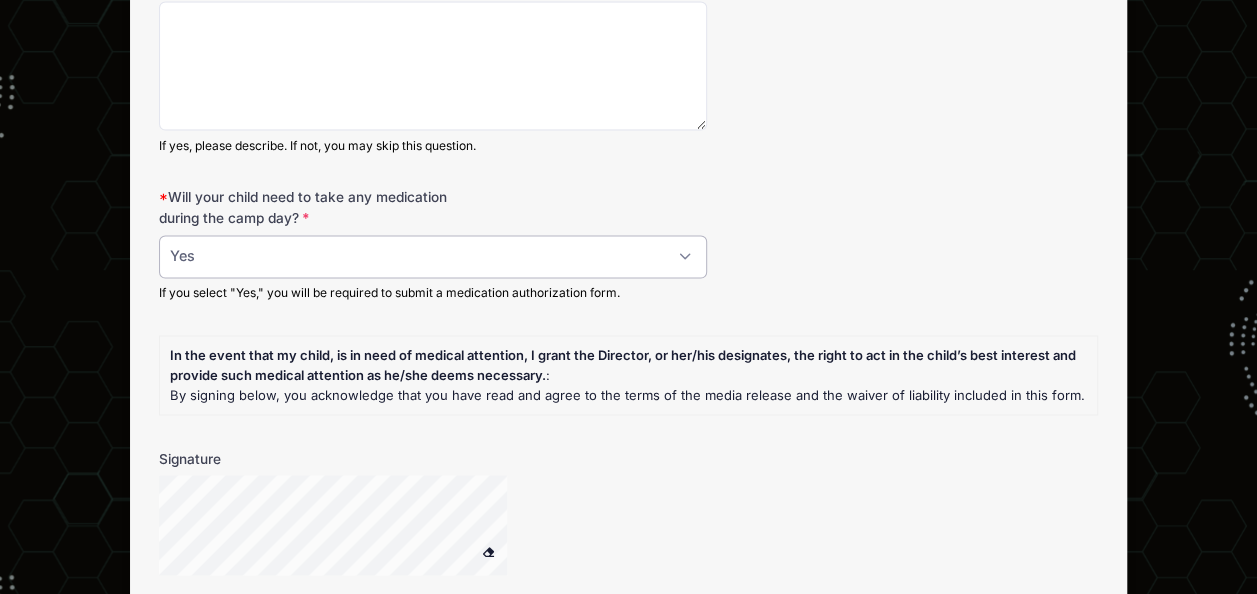 click on "Please Select Yes
No" at bounding box center (433, 256) 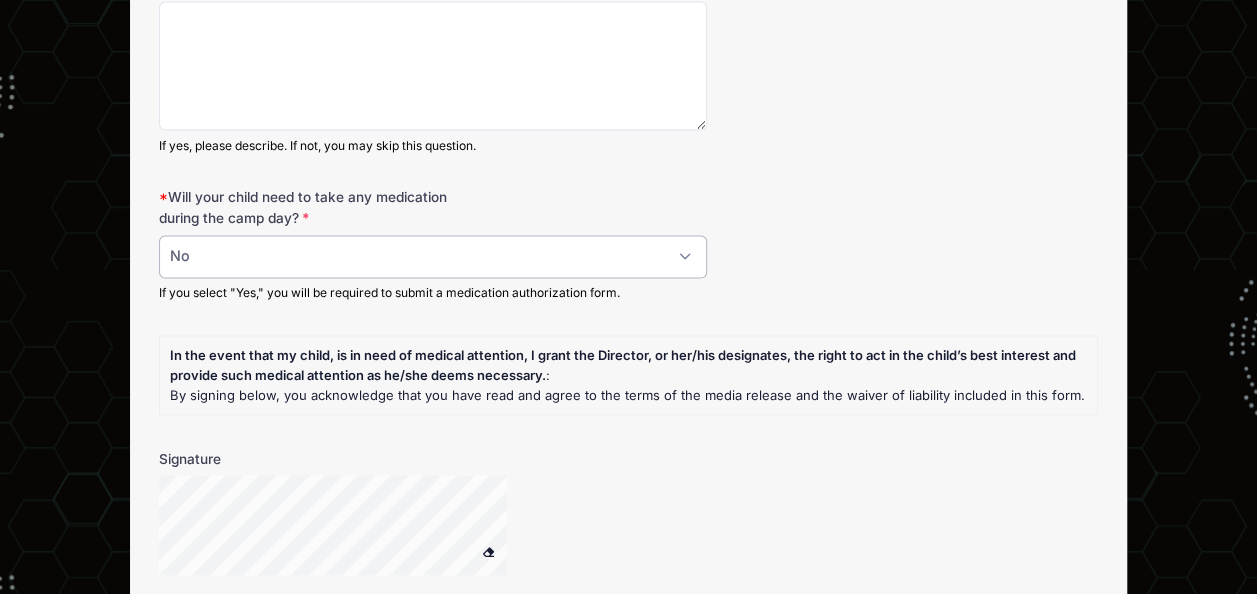 click on "Please Select Yes
No" at bounding box center (433, 256) 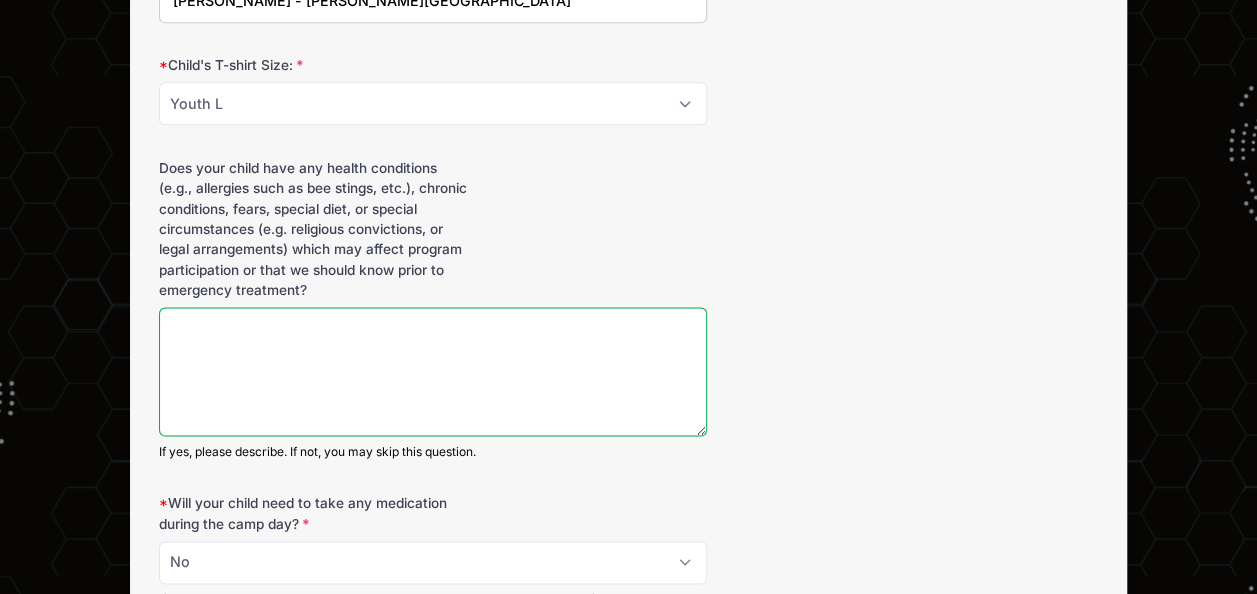 click on "Does your child have any health conditions (e.g., allergies such as bee stings, etc.), chronic conditions, fears, special diet, or special circumstances (e.g. religious convictions, or legal arrangements) which may affect program participation or that we should know prior to emergency treatment?" at bounding box center [433, 371] 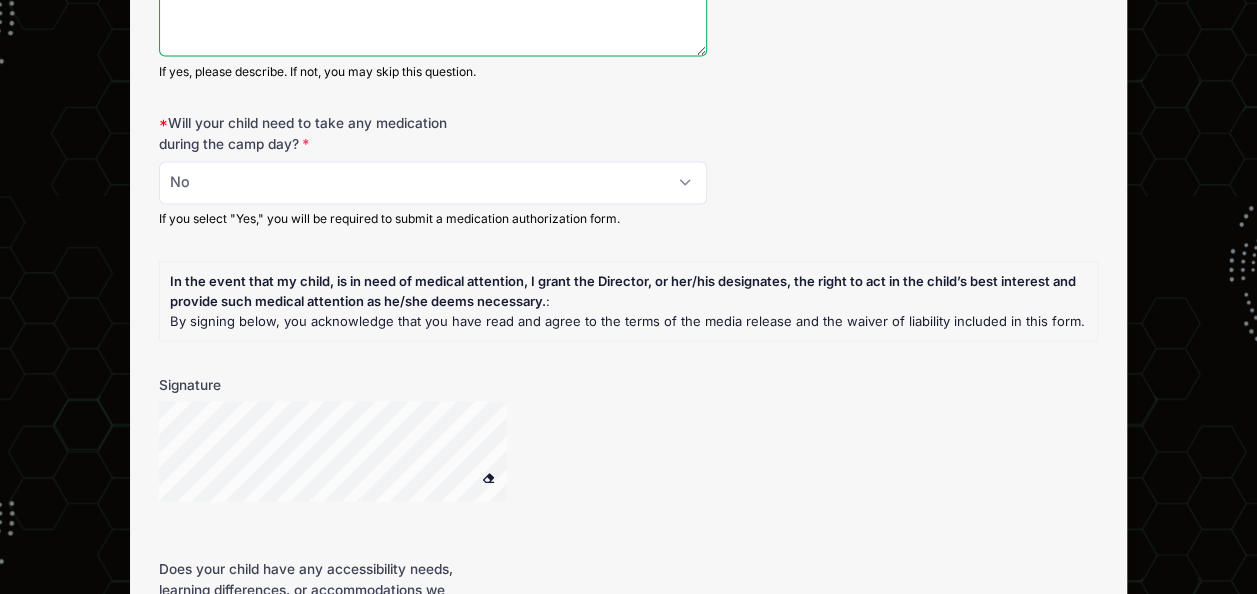 scroll, scrollTop: 1646, scrollLeft: 0, axis: vertical 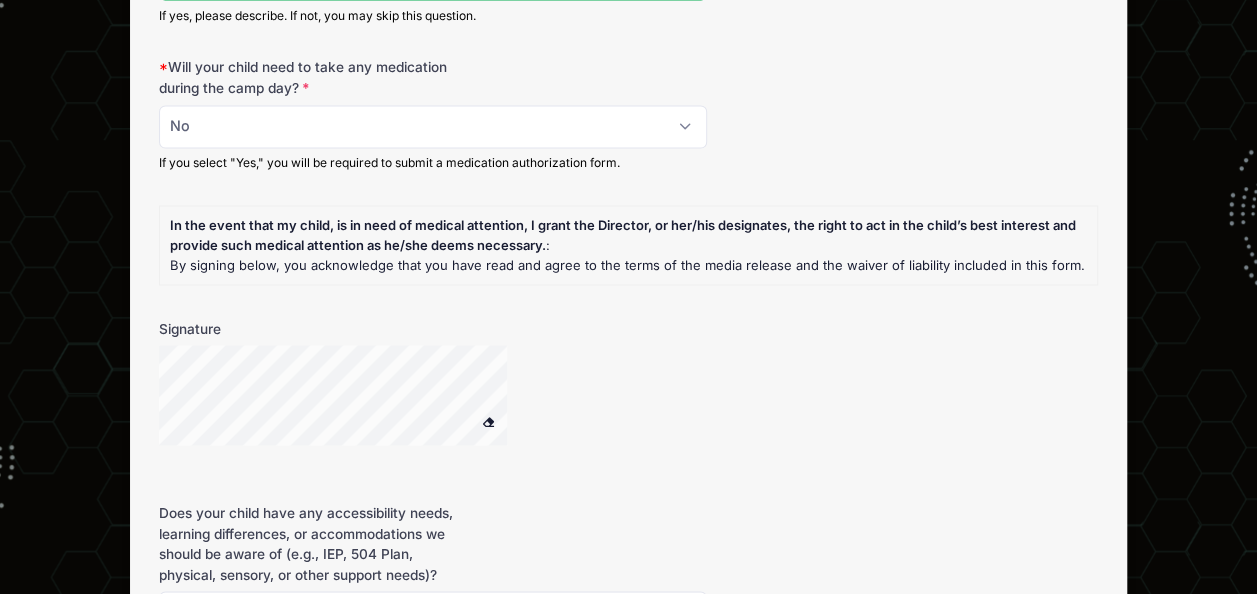 click at bounding box center [433, 407] 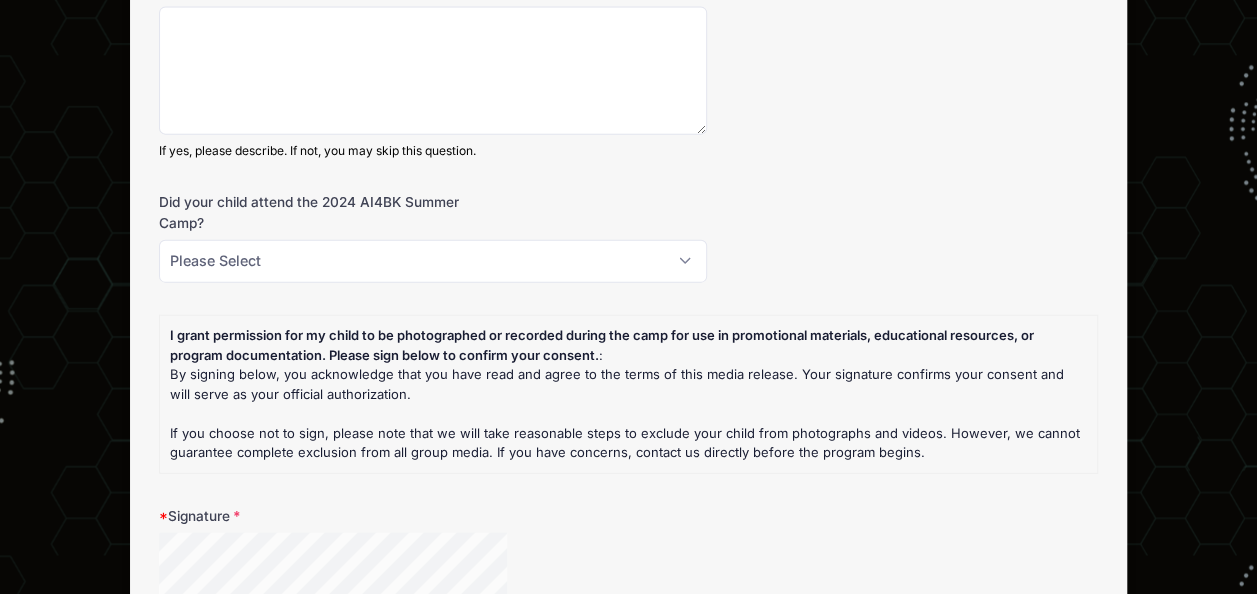 scroll, scrollTop: 2126, scrollLeft: 0, axis: vertical 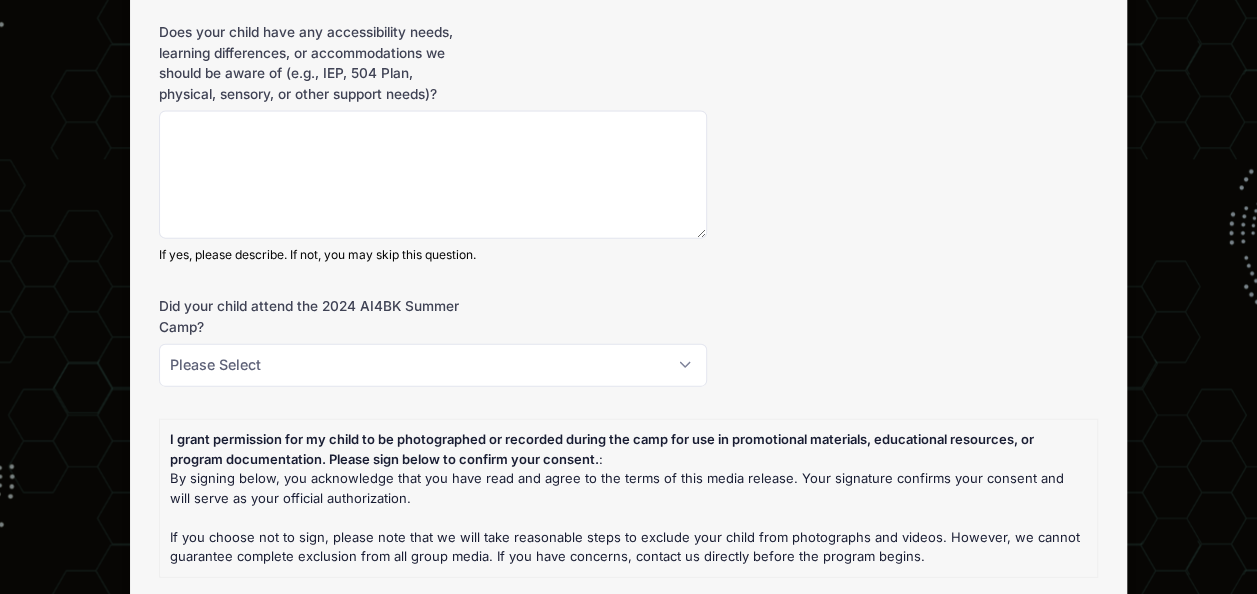 type on "None" 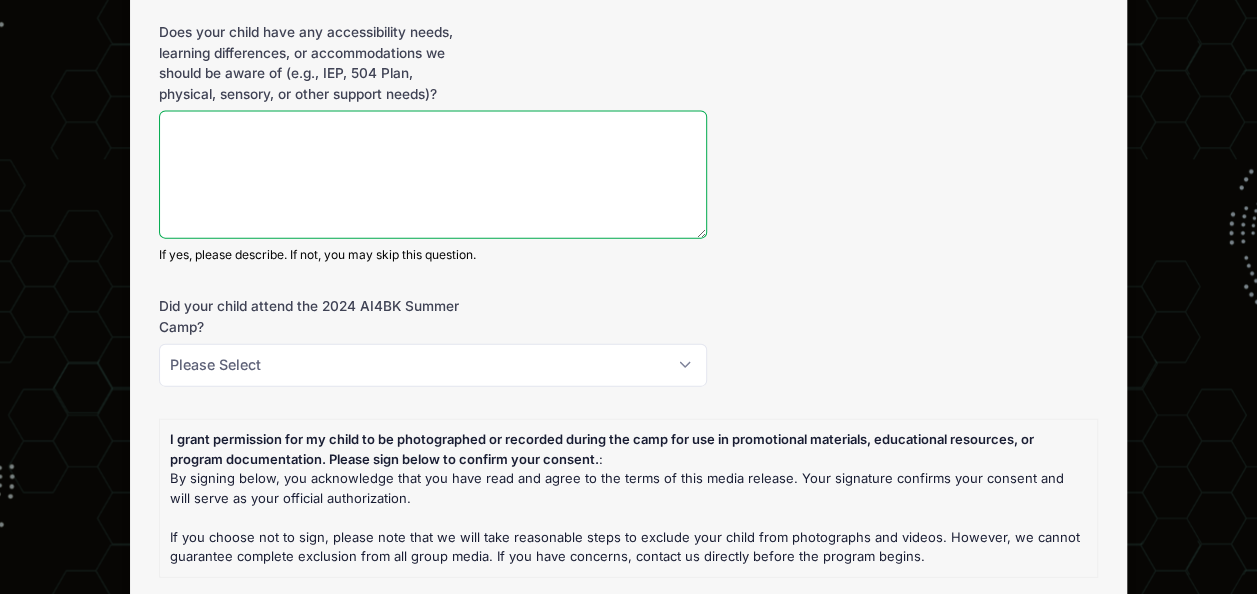 click on "Does your child have any accessibility needs, learning differences, or accommodations we should be aware of (e.g., IEP, 504 Plan, physical, sensory, or other support needs)?" at bounding box center [433, 175] 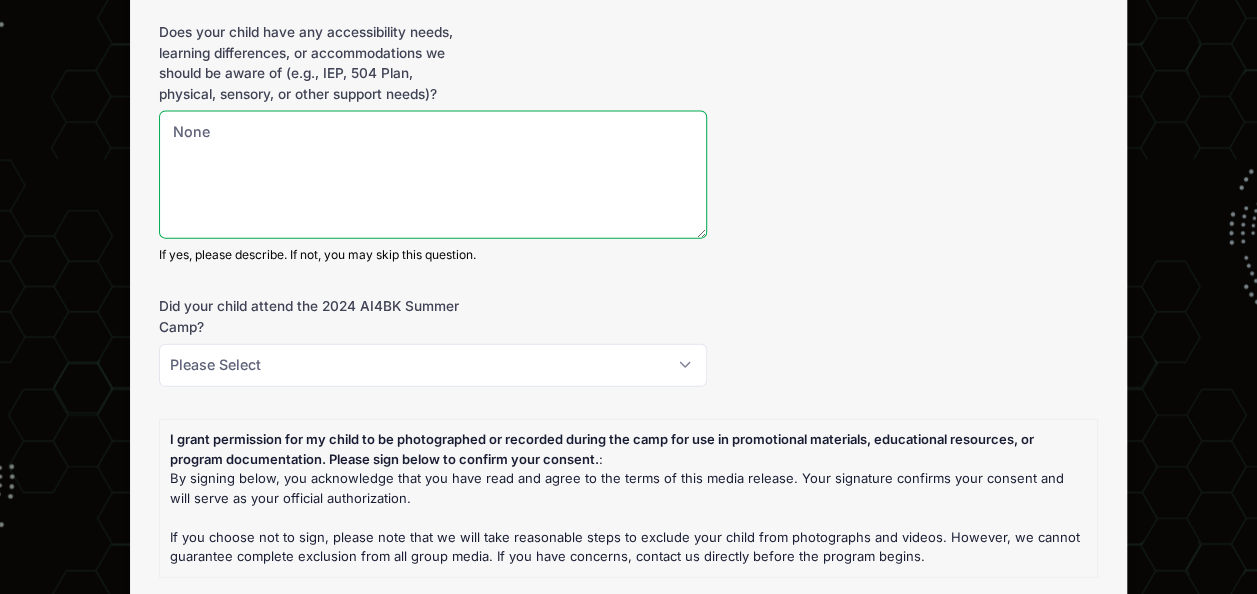 type on "None" 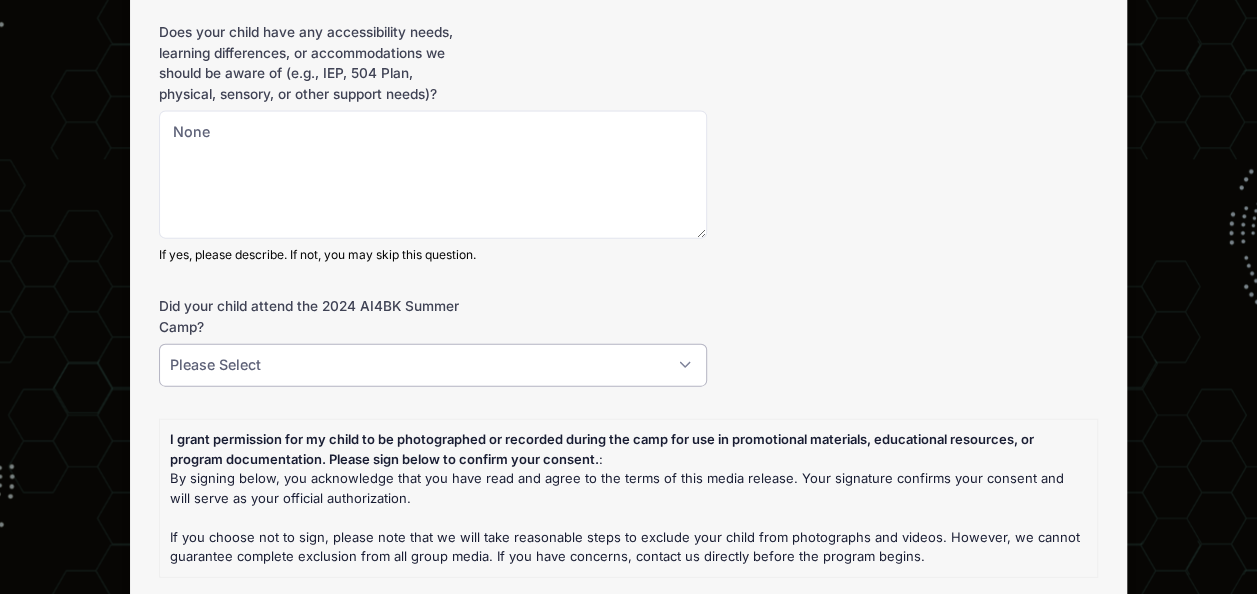 click on "Please Select Yes
No
Need more information" at bounding box center (433, 365) 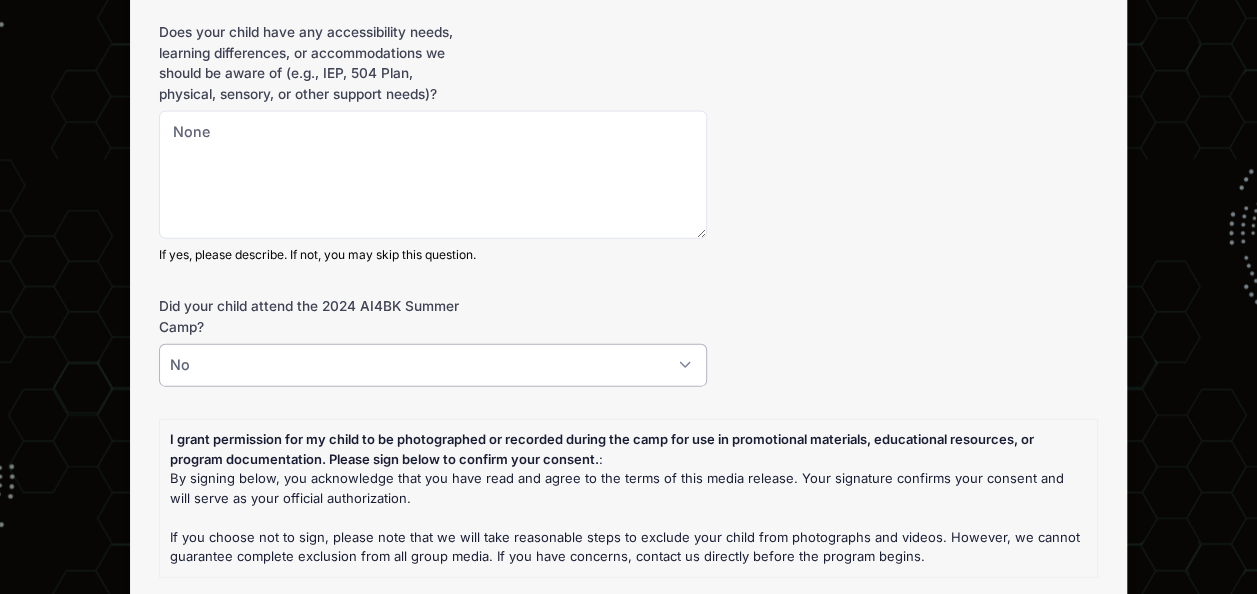 click on "Please Select Yes
No
Need more information" at bounding box center (433, 365) 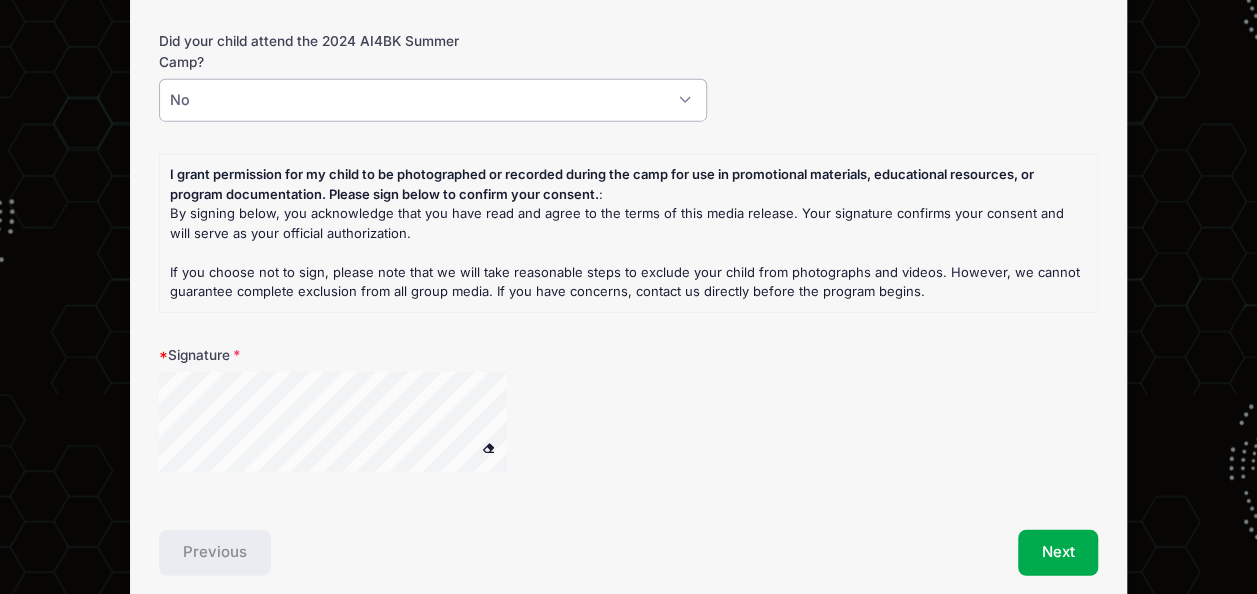 scroll, scrollTop: 2413, scrollLeft: 0, axis: vertical 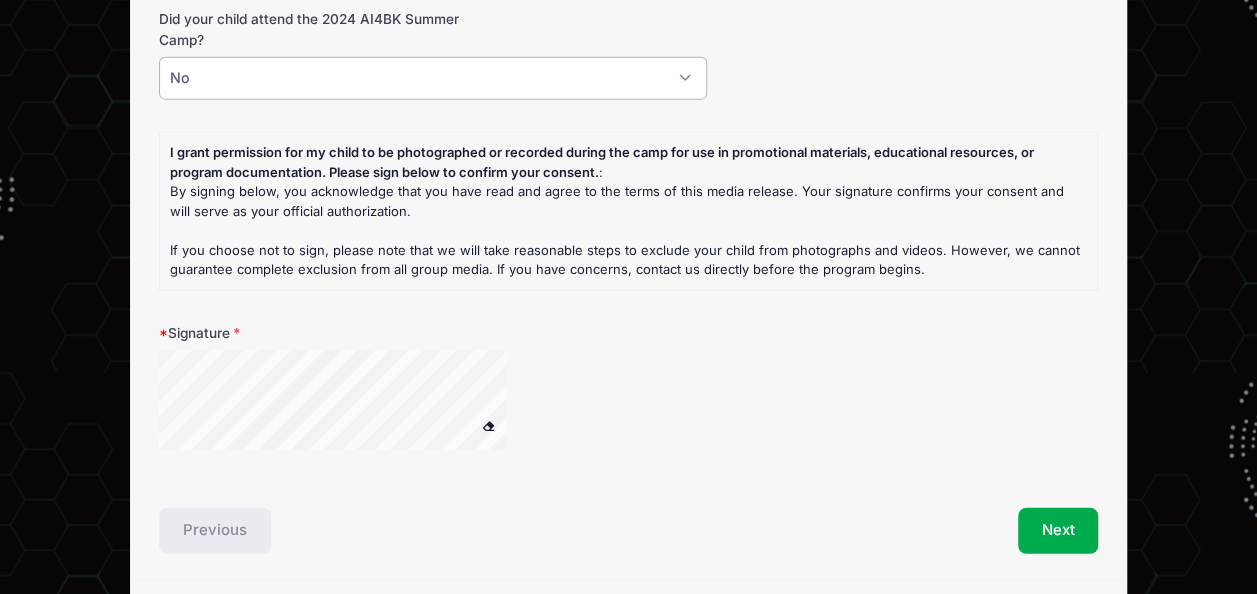 click at bounding box center [433, 412] 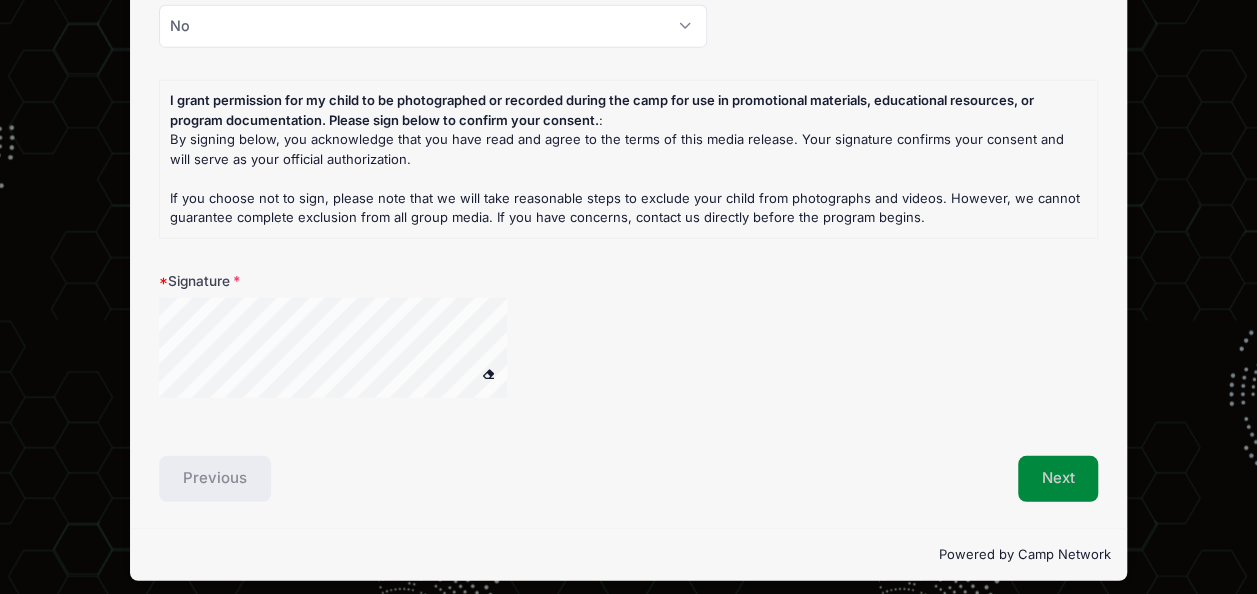 click on "Next" at bounding box center (1058, 479) 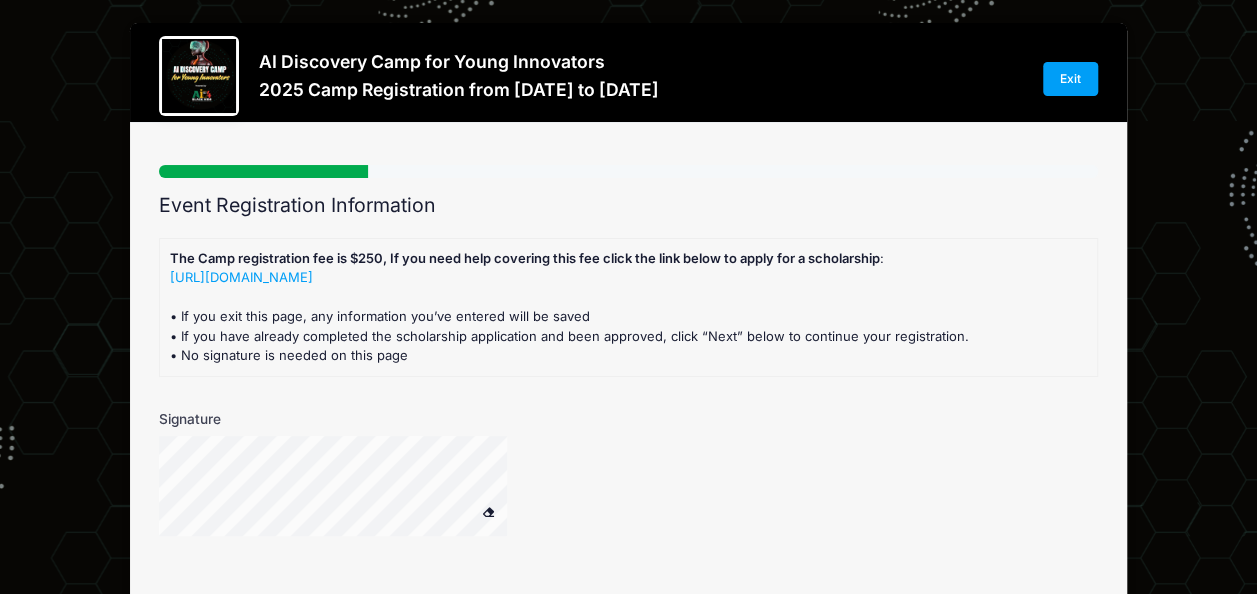 scroll, scrollTop: 0, scrollLeft: 0, axis: both 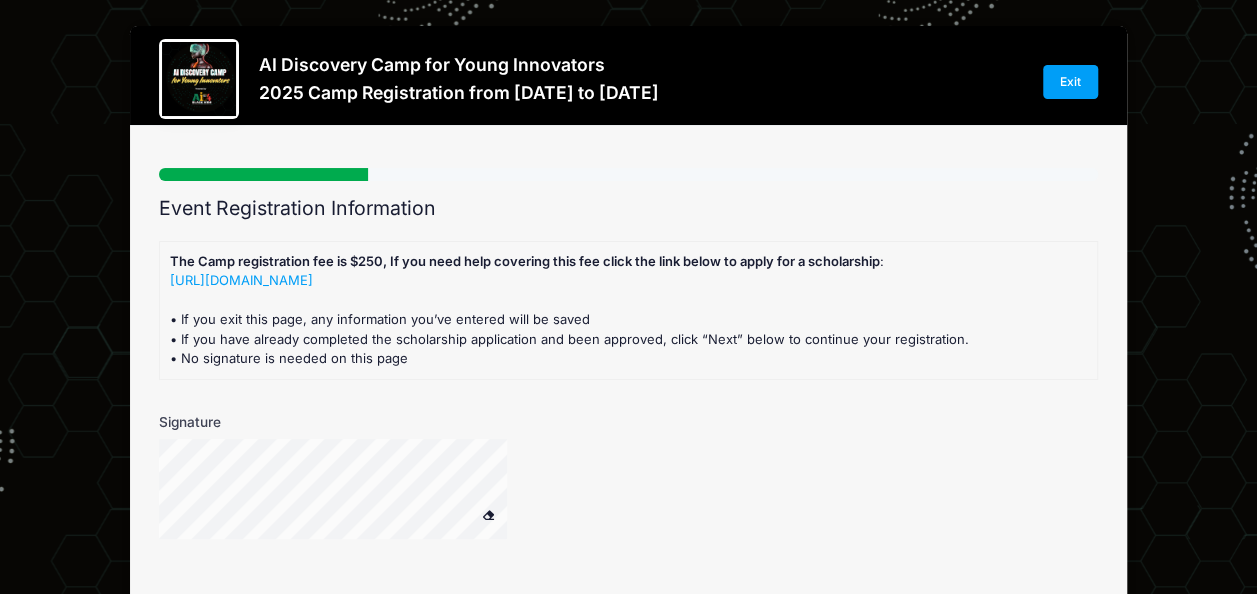 click on "AI Discovery Camp for Young Innovators
2025 Camp Registration from 06/13 to 07/21/2025
Exit
Step  2 /7
Step 1
Step 2
Step 3
Step 4
Step 5
Policies Extra Items Elie" at bounding box center (628, 374) 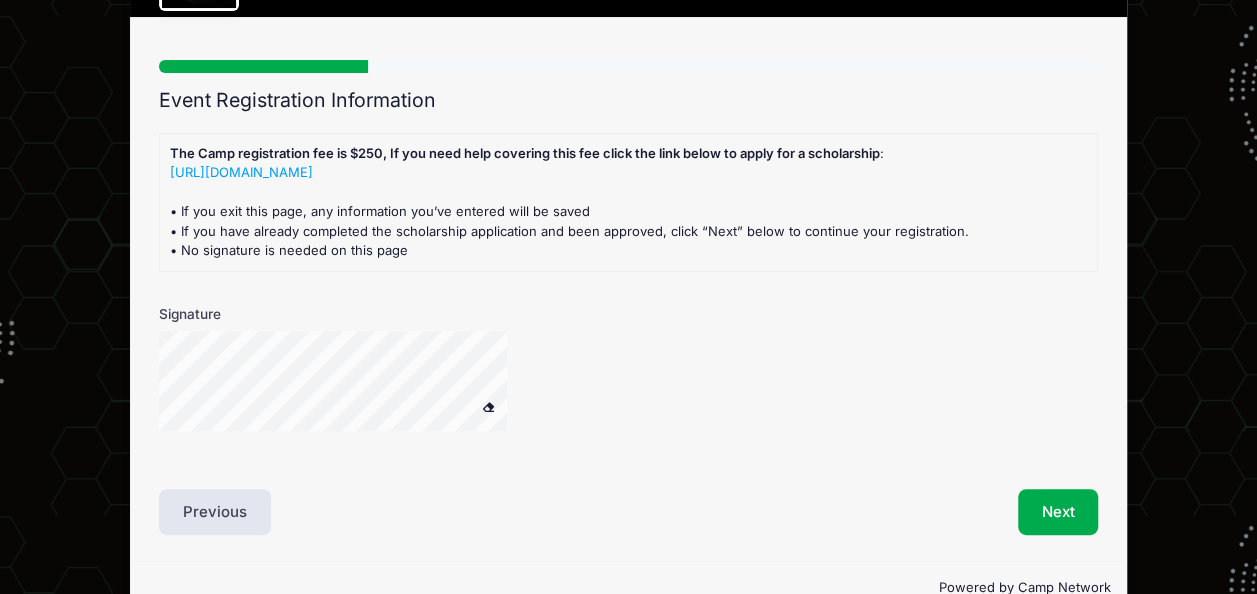 scroll, scrollTop: 110, scrollLeft: 0, axis: vertical 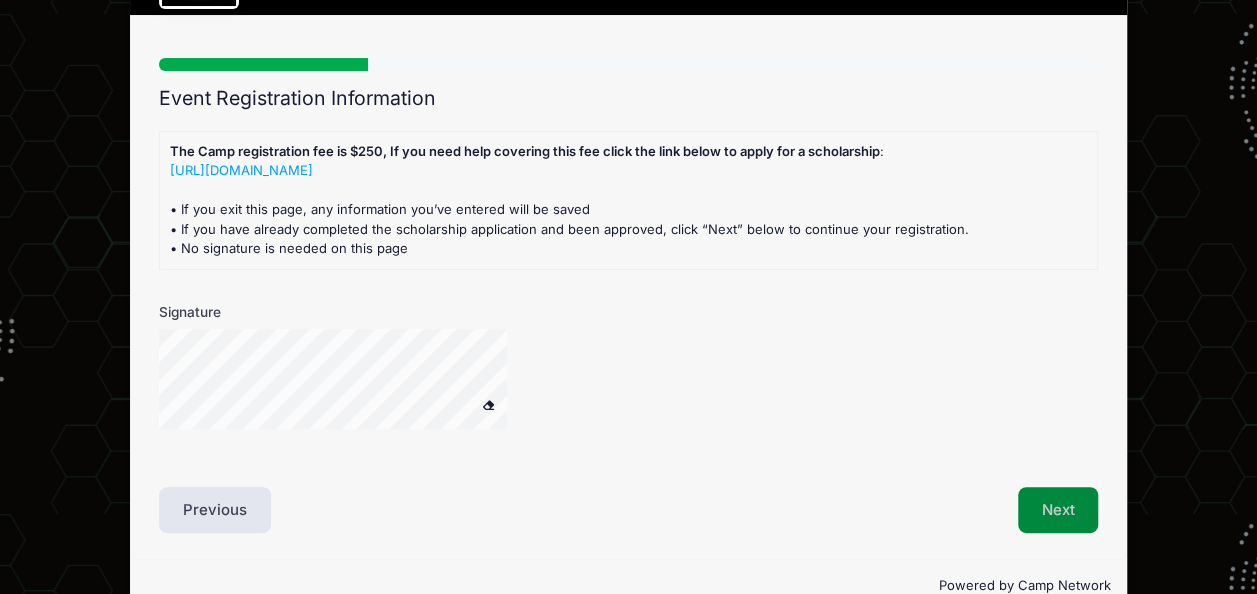 click on "Next" at bounding box center [1058, 510] 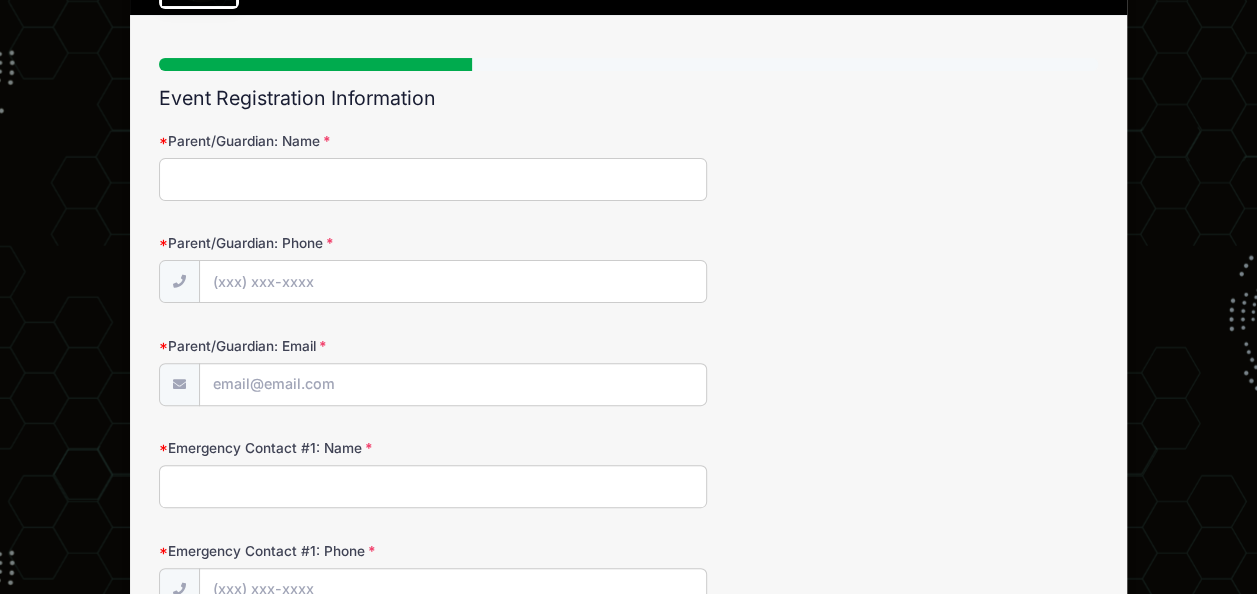 scroll, scrollTop: 0, scrollLeft: 0, axis: both 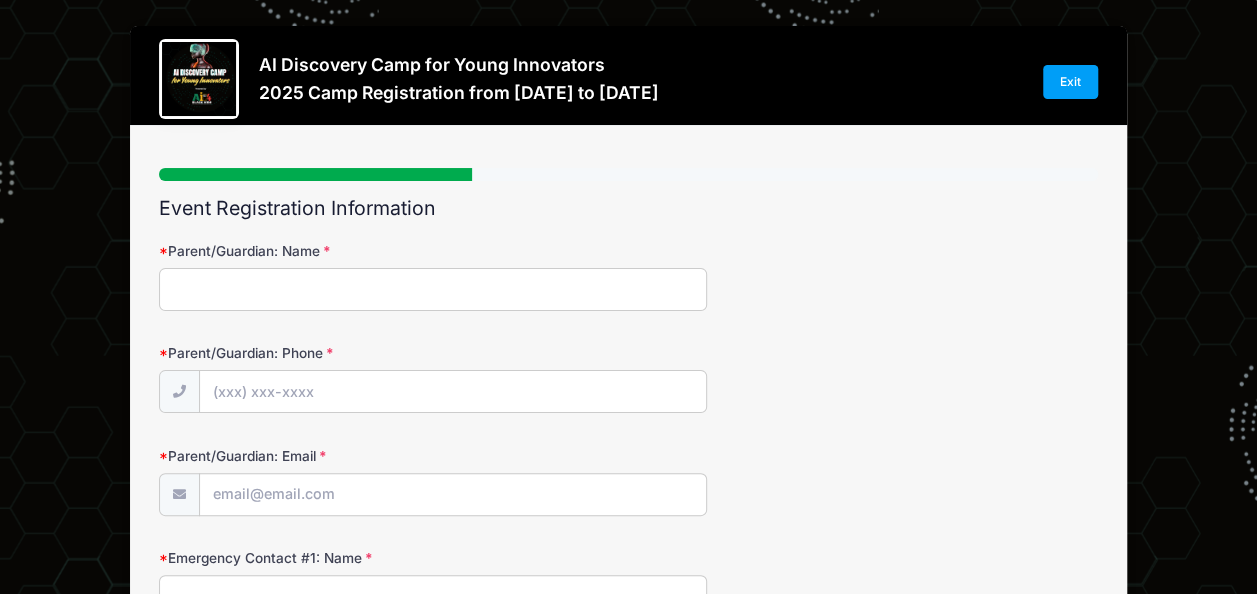 click on "Parent/Guardian: Name" at bounding box center (433, 289) 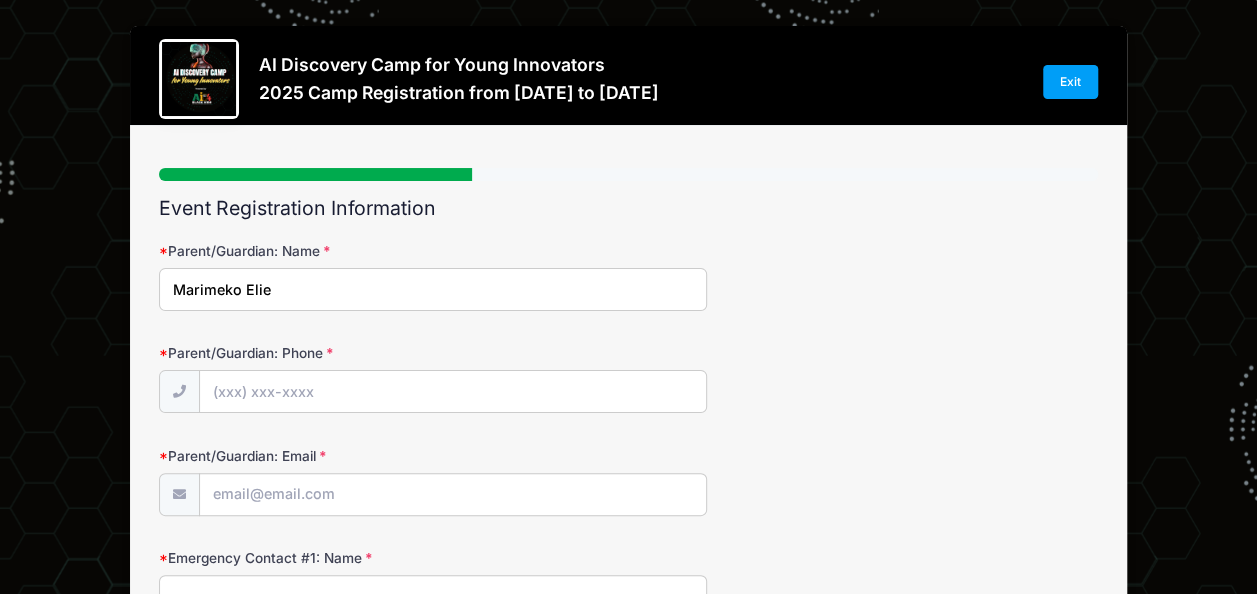 type on "Marimeko Elie" 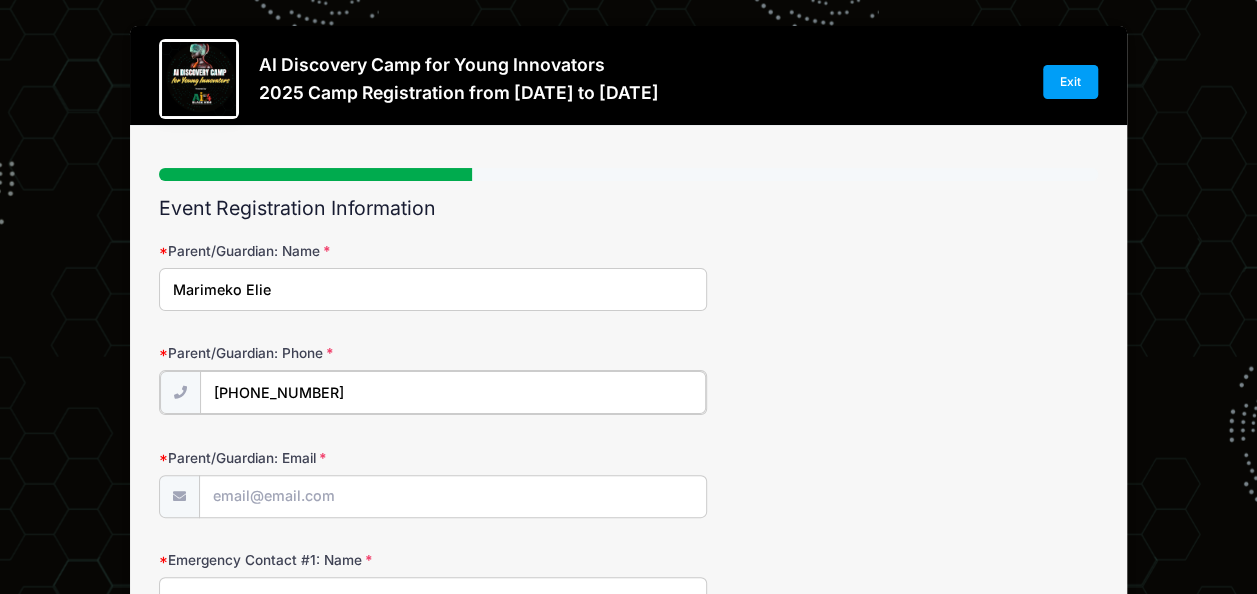 type on "(678) 313-6994" 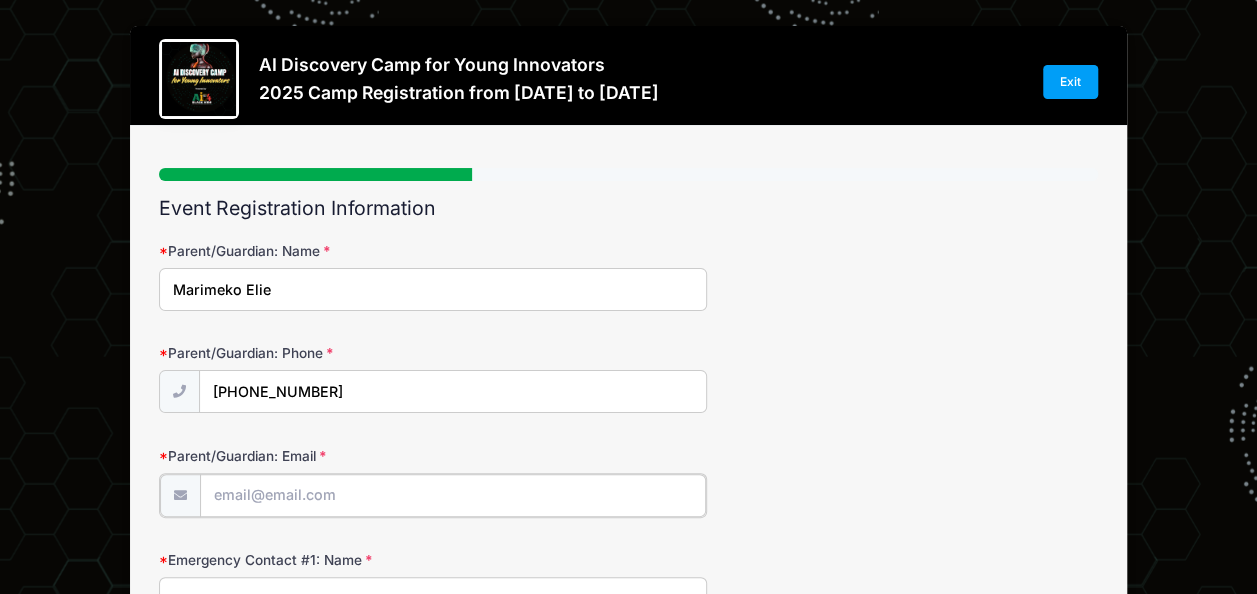 click on "Parent/Guardian: Email" at bounding box center [453, 495] 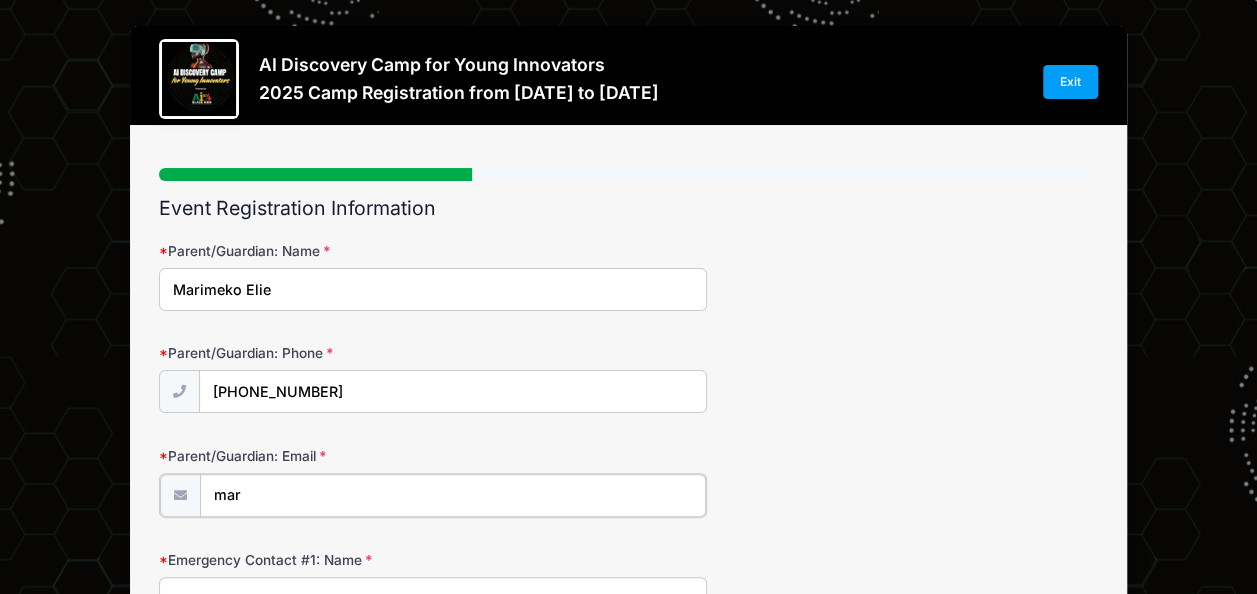 type on "marimeko99@gmail.com" 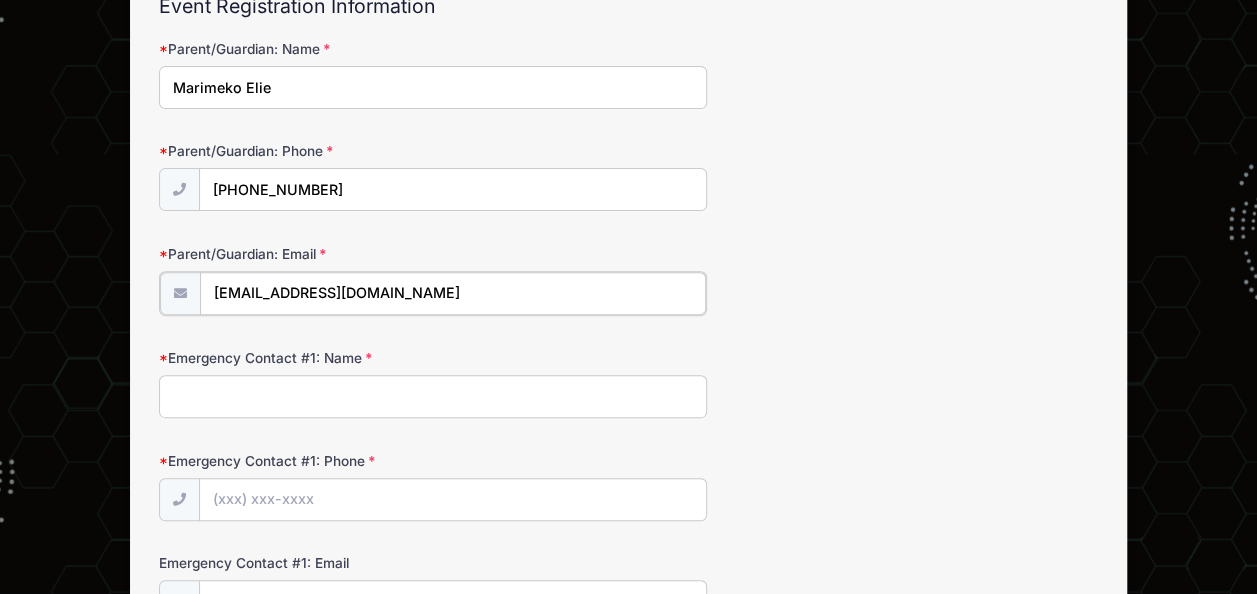 scroll, scrollTop: 250, scrollLeft: 0, axis: vertical 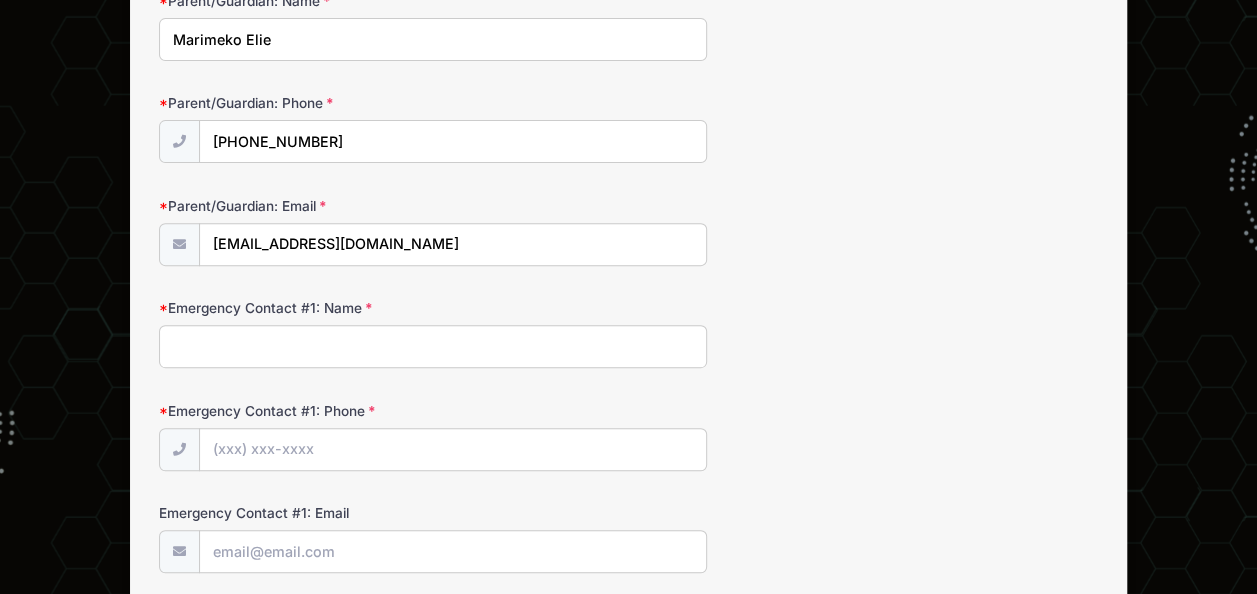 click on "Emergency Contact #1: Name" at bounding box center [433, 346] 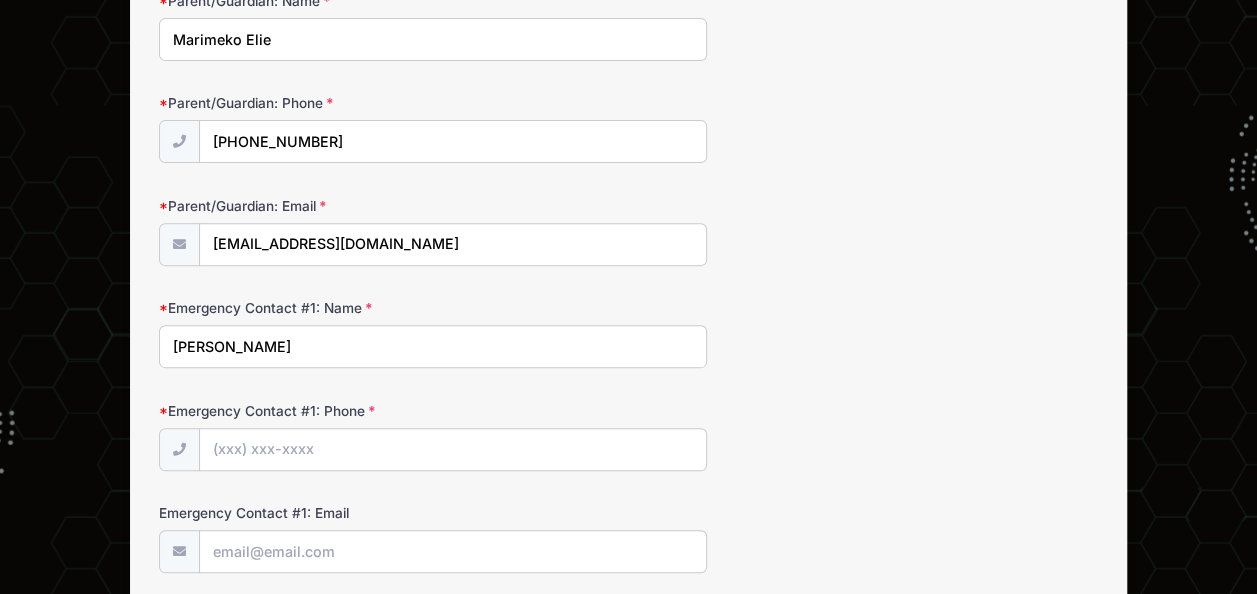 type on "Terry Johnson" 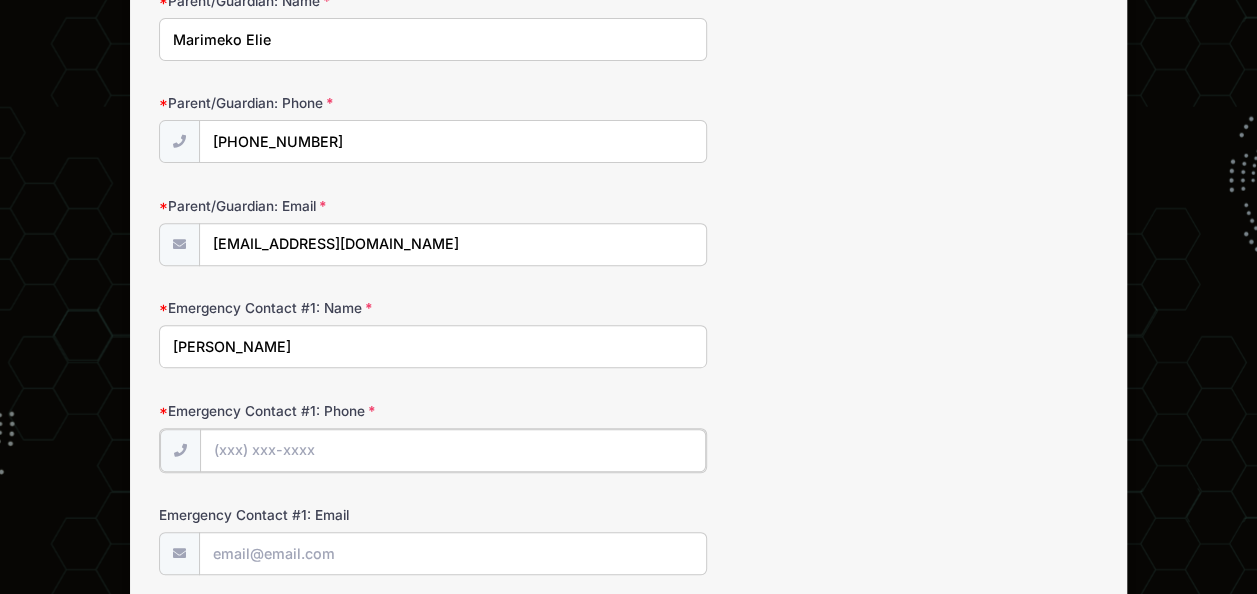 click on "Emergency Contact #1: Phone" at bounding box center (453, 450) 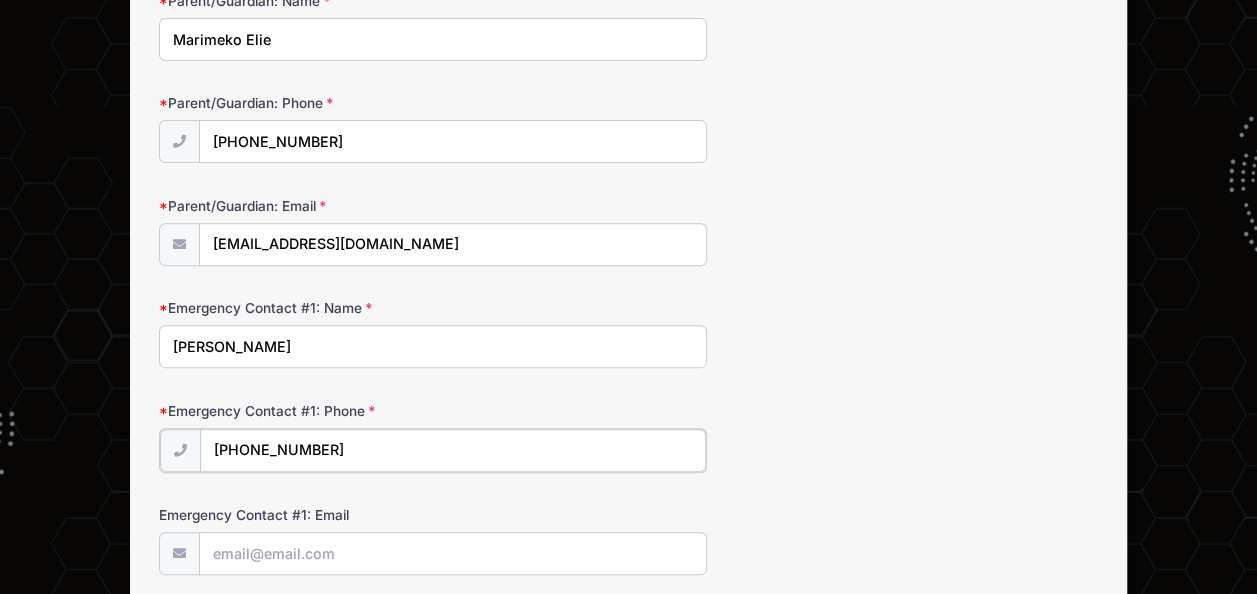 type on "(404) 583-4041" 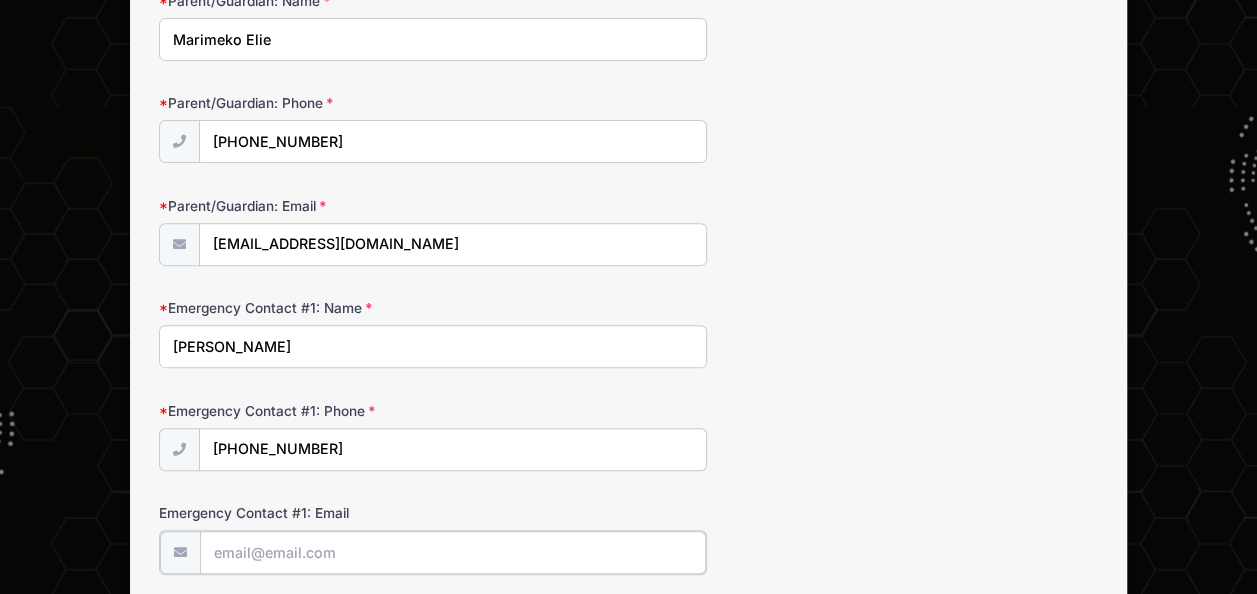 click on "Emergency Contact #1: Email" at bounding box center [453, 552] 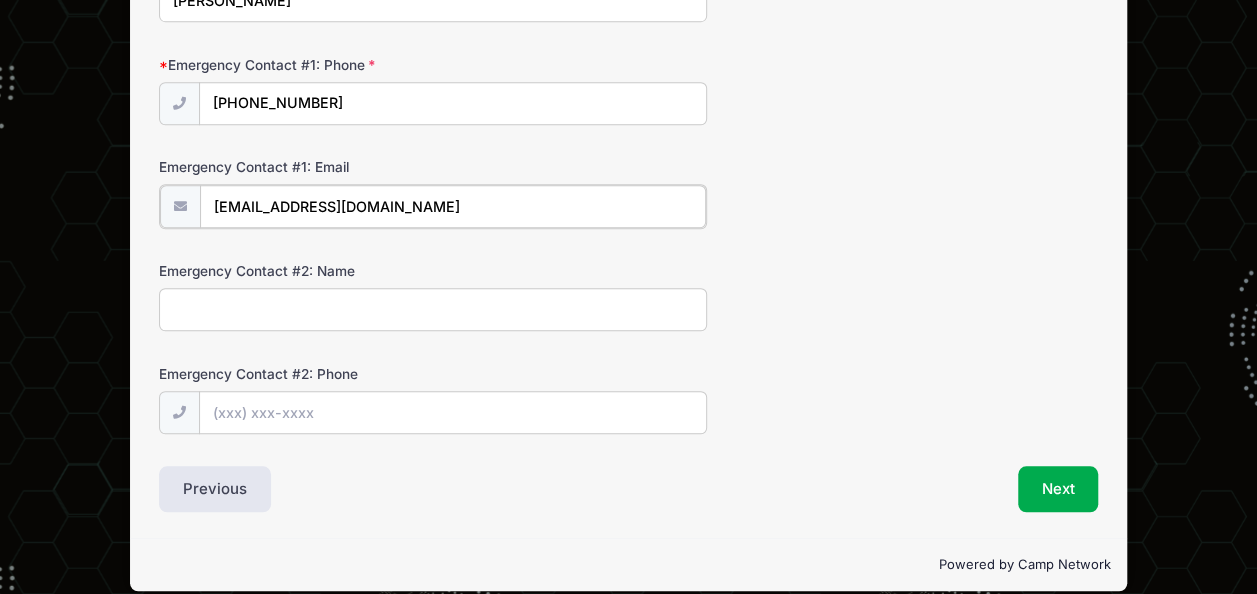 scroll, scrollTop: 612, scrollLeft: 0, axis: vertical 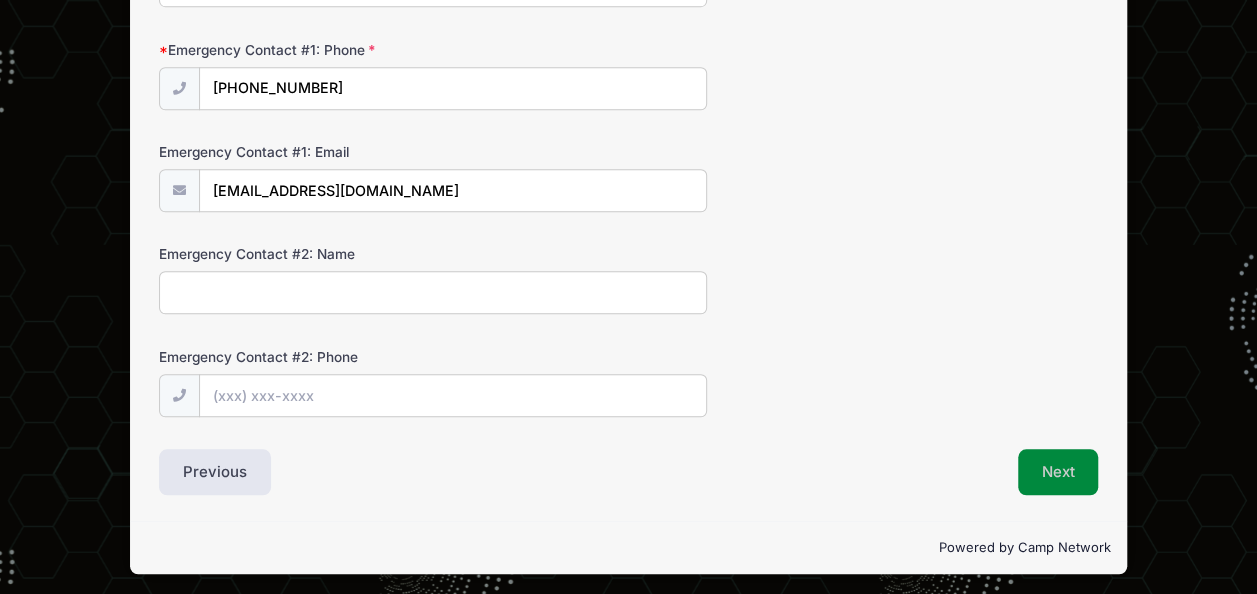 click on "Next" at bounding box center (1058, 472) 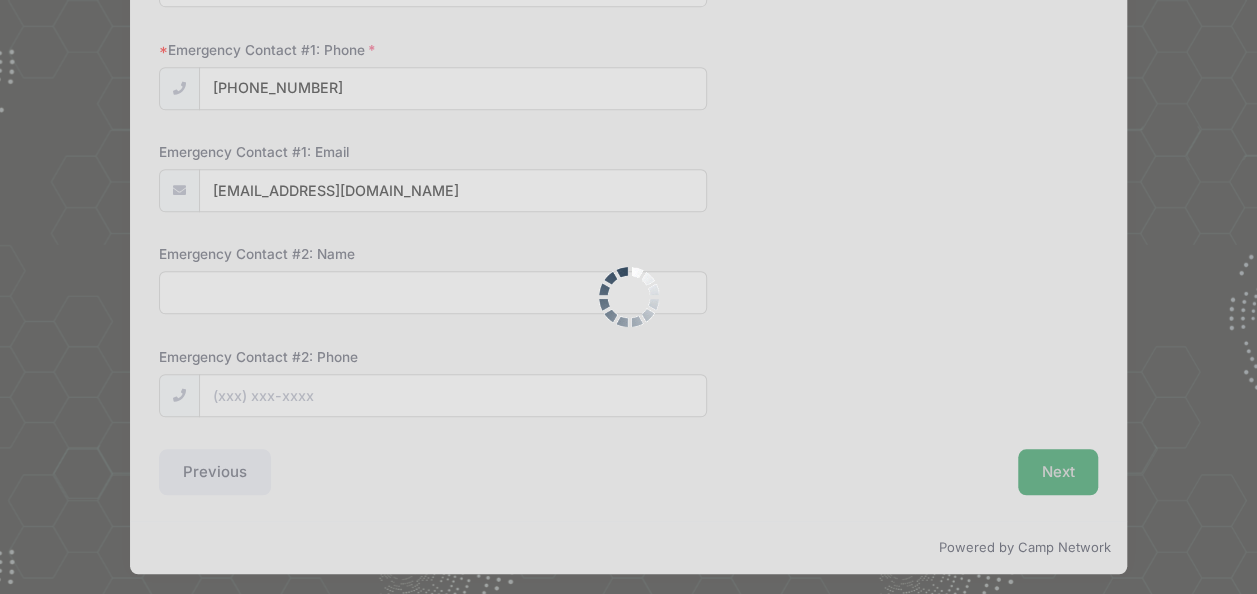 scroll, scrollTop: 0, scrollLeft: 0, axis: both 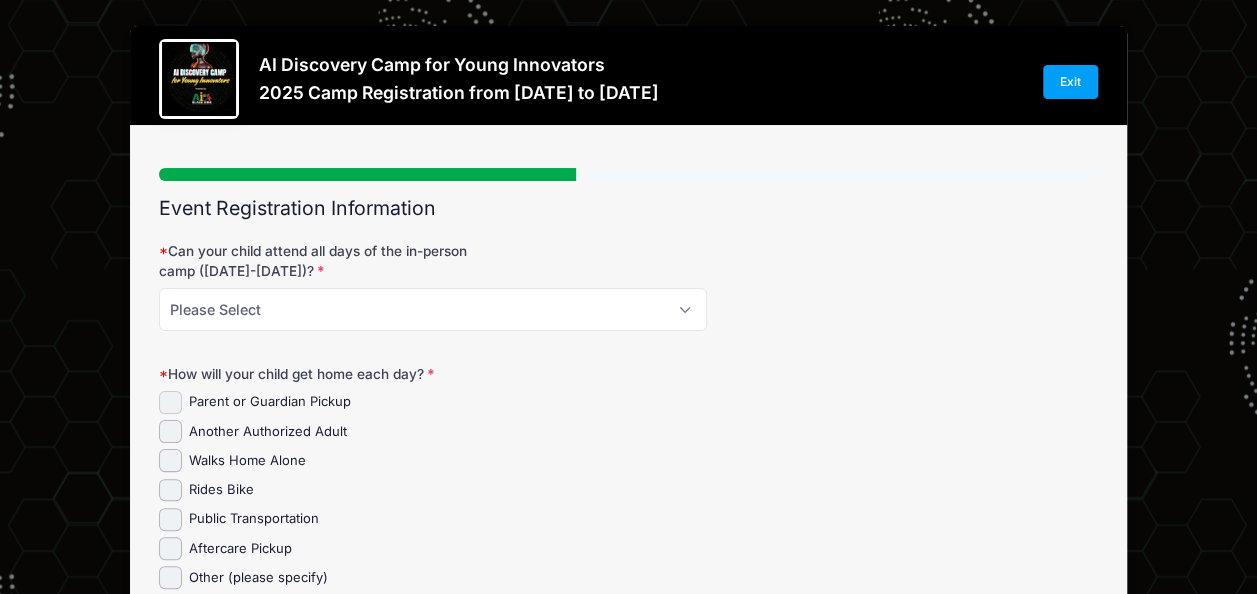 click on "Parent or Guardian Pickup" at bounding box center [170, 402] 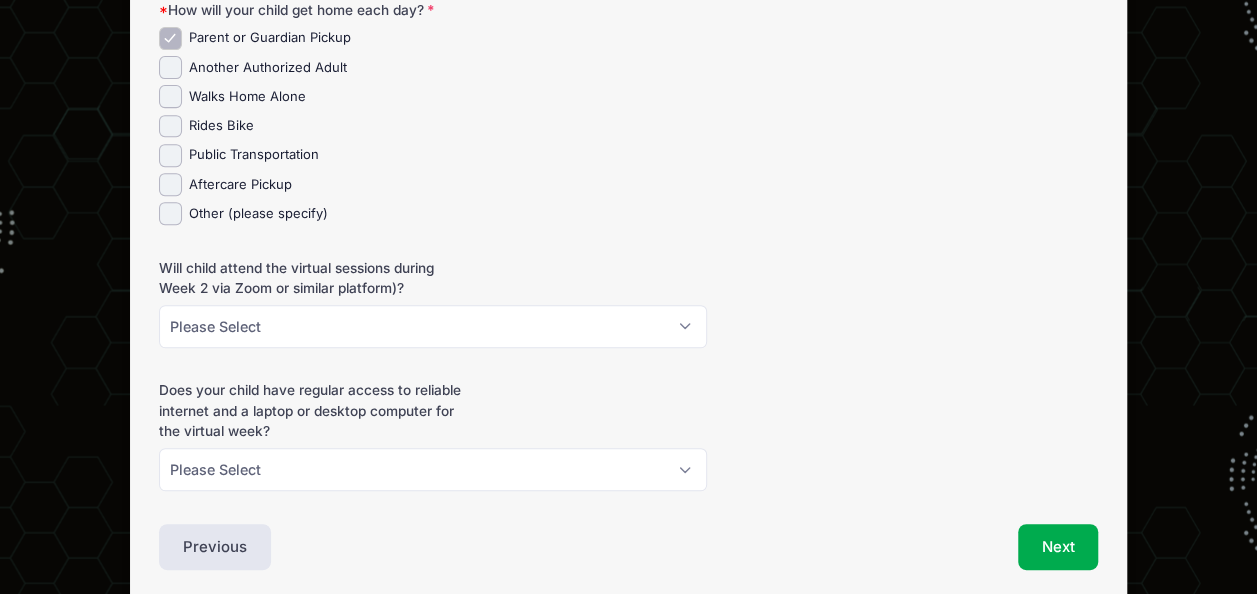 scroll, scrollTop: 400, scrollLeft: 0, axis: vertical 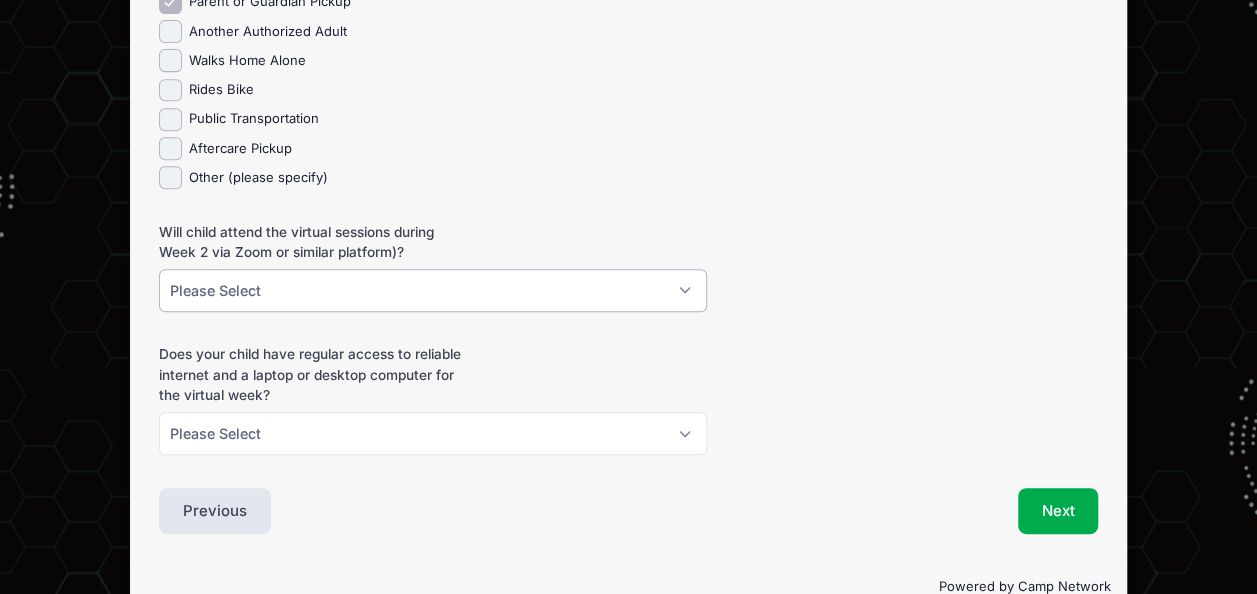 click on "Please Select Yes
No
Unsure" at bounding box center (433, 290) 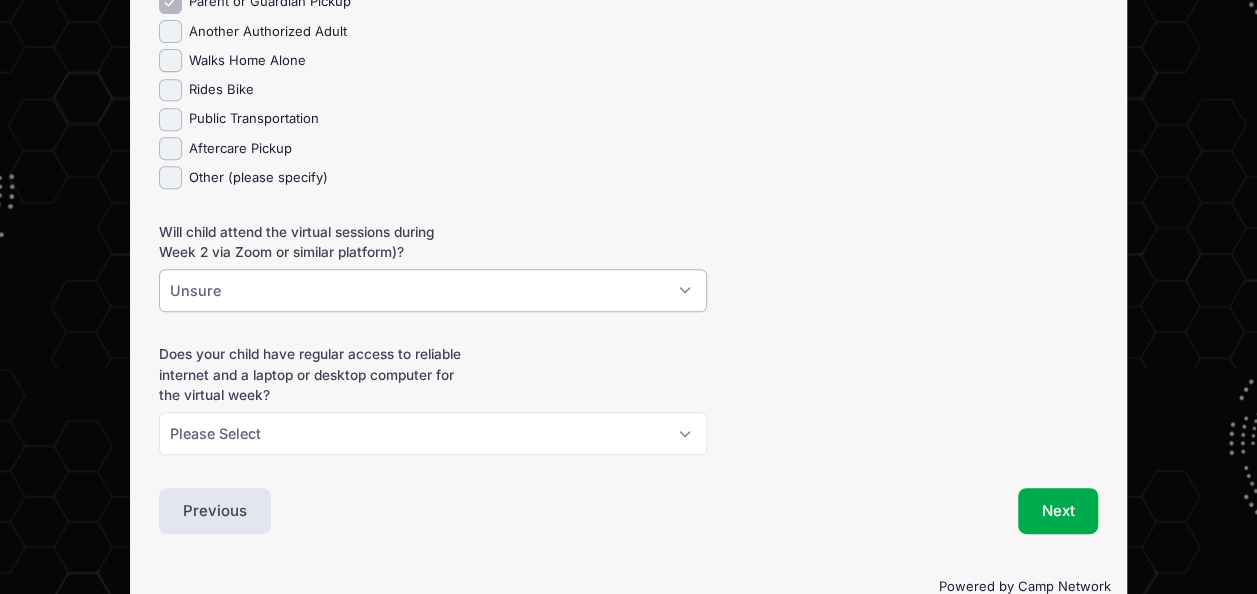 click on "Please Select Yes
No
Unsure" at bounding box center (433, 290) 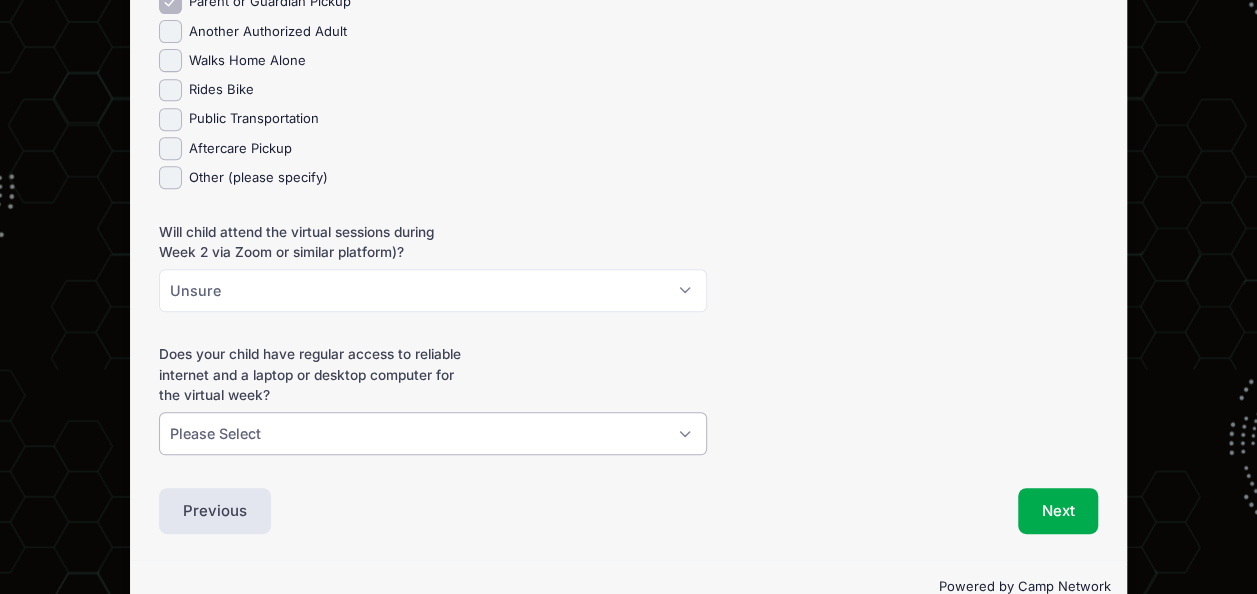 click on "Please Select Yes
No
Unsure" at bounding box center (433, 433) 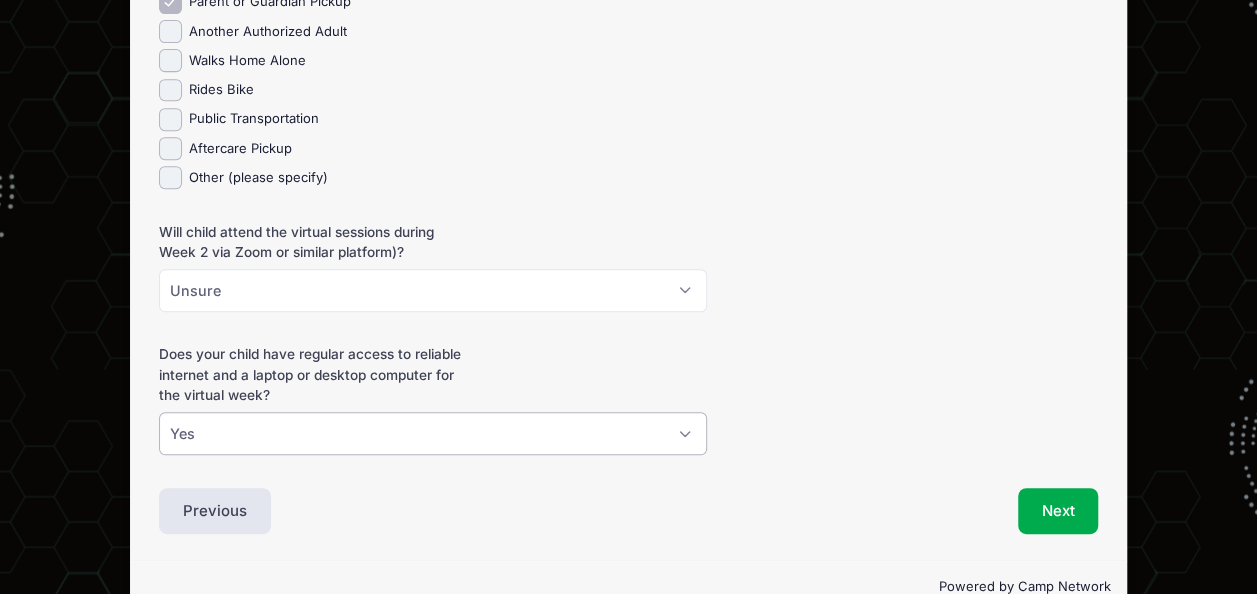 click on "Please Select Yes
No
Unsure" at bounding box center (433, 433) 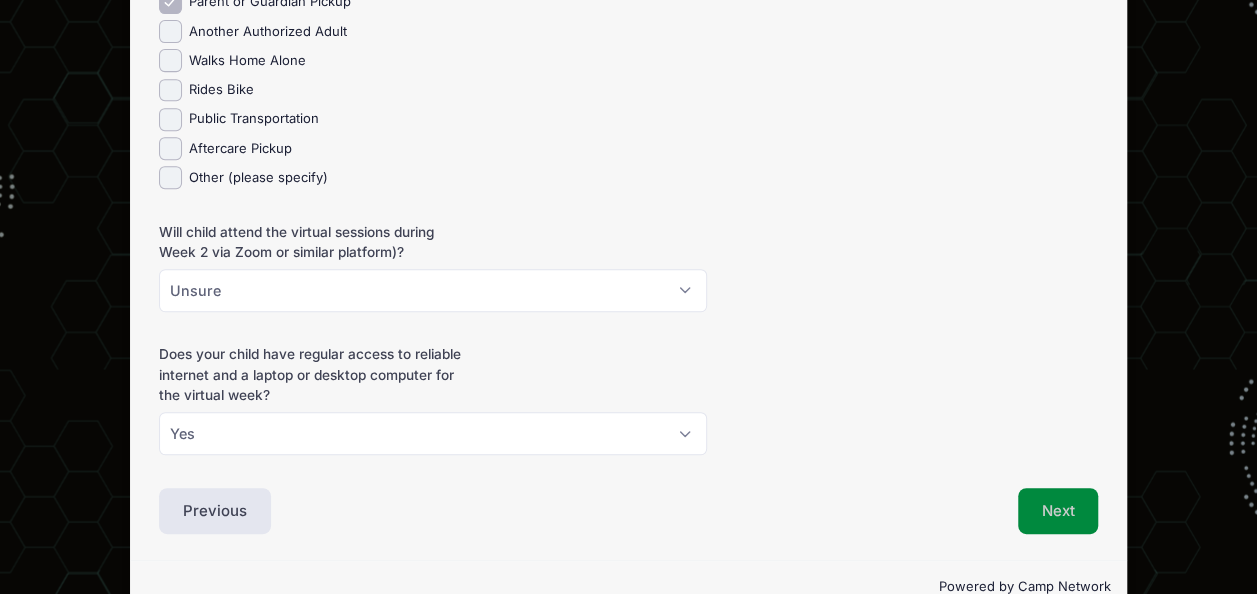 click on "Next" at bounding box center [1058, 511] 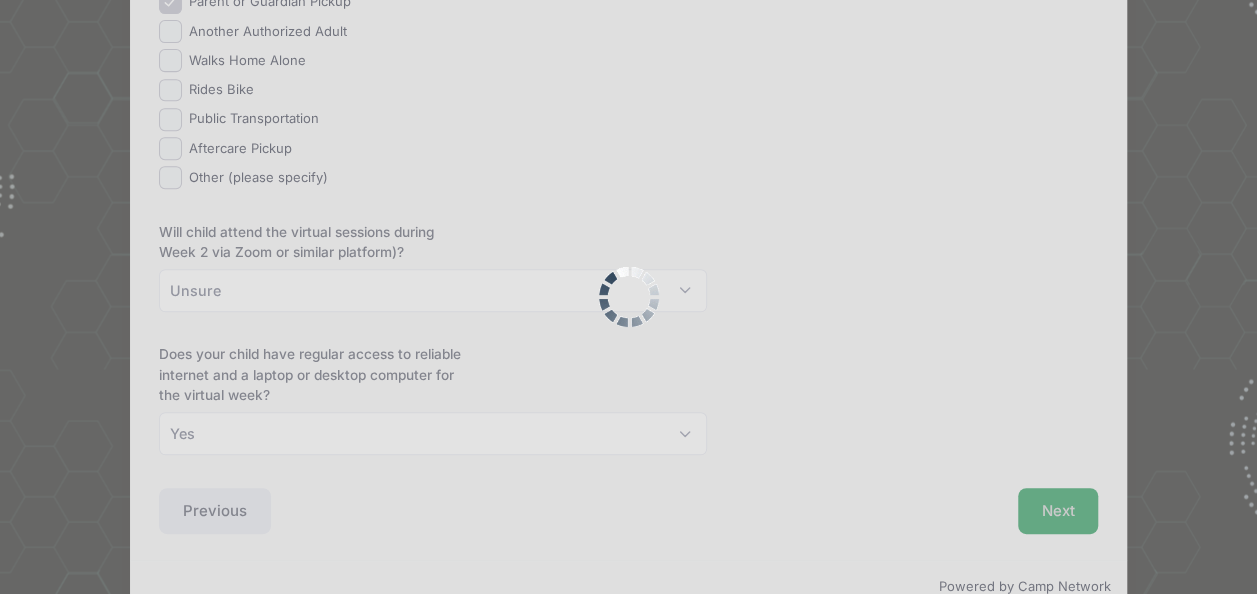 scroll, scrollTop: 0, scrollLeft: 0, axis: both 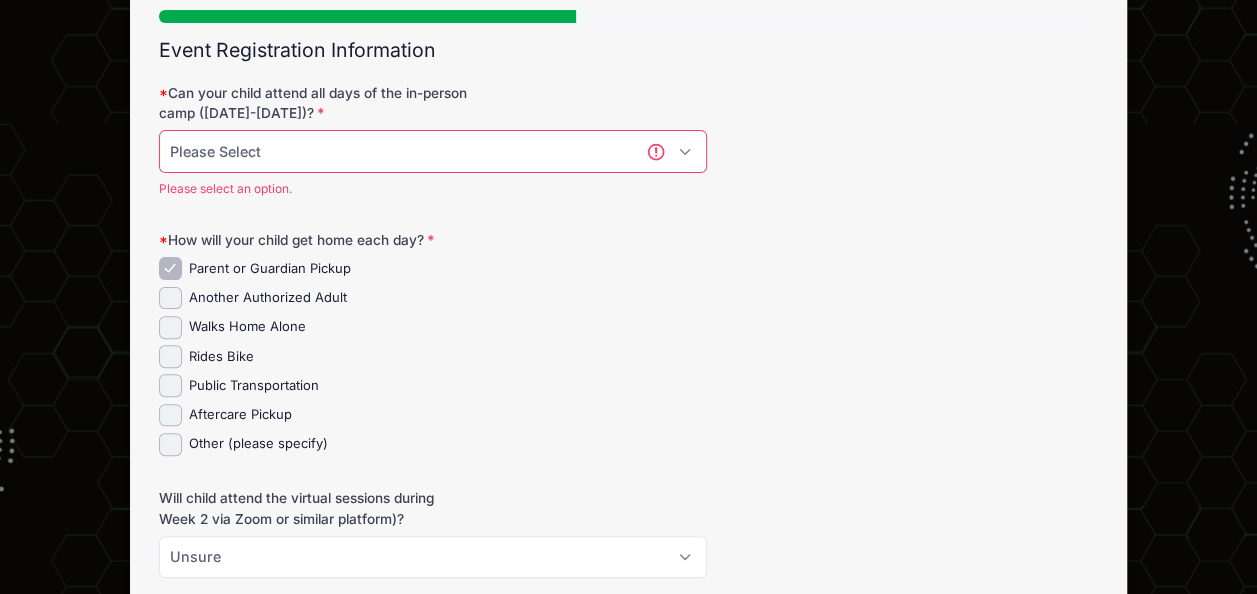 click on "Please Select Yes
No
Unsure" at bounding box center (433, 151) 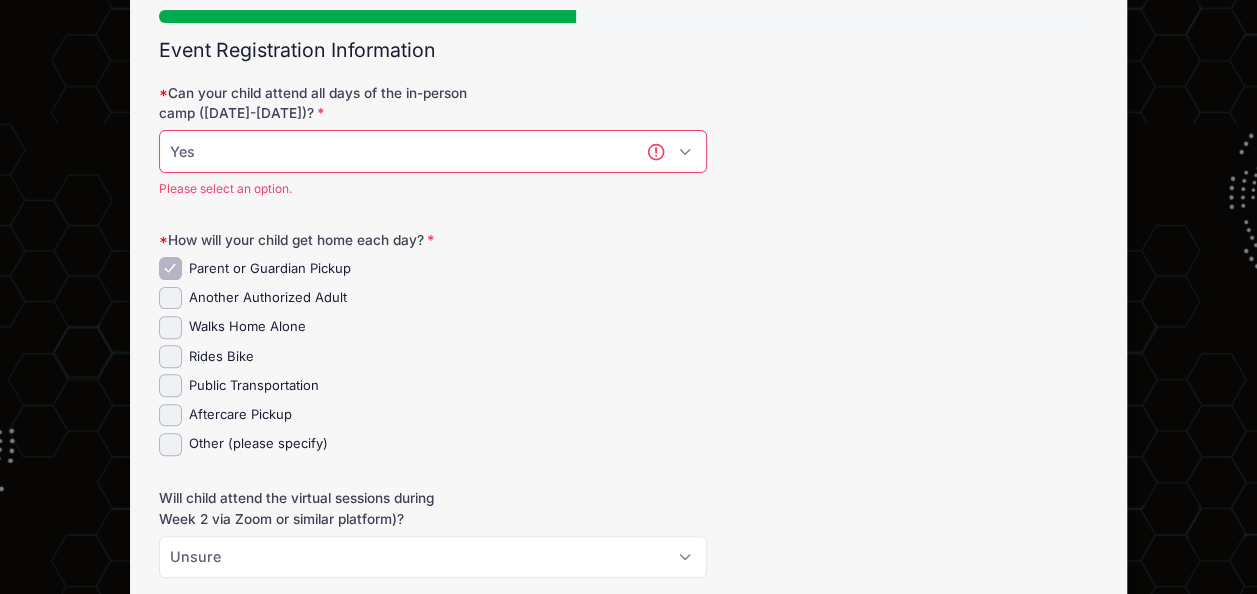 click on "Please Select Yes
No
Unsure" at bounding box center [433, 151] 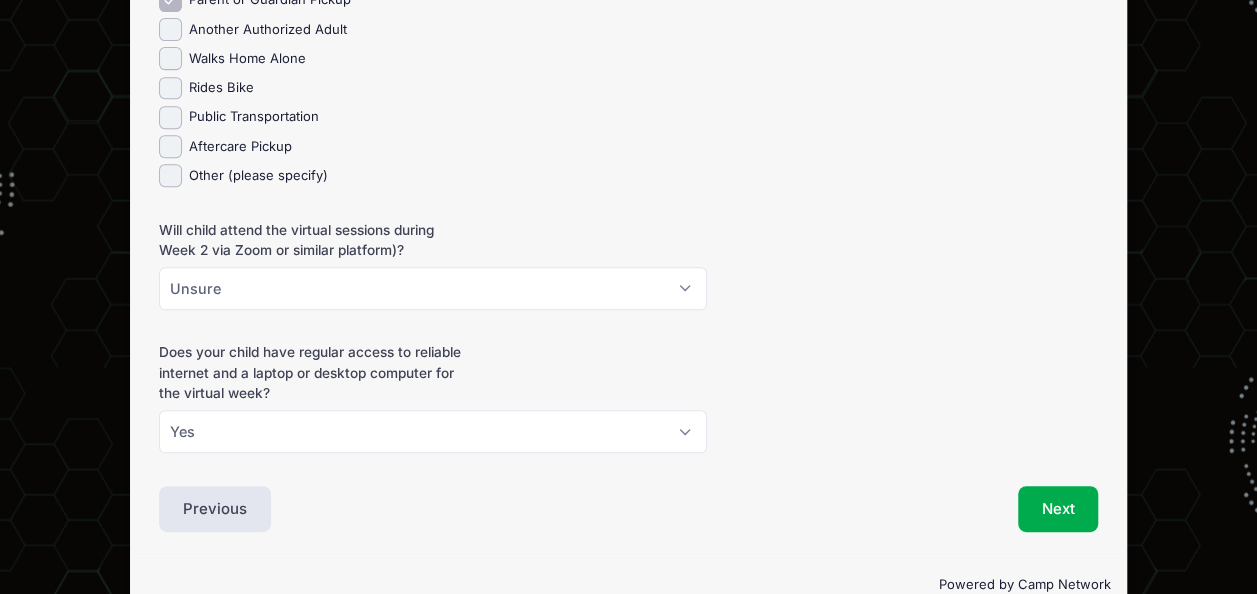 scroll, scrollTop: 442, scrollLeft: 0, axis: vertical 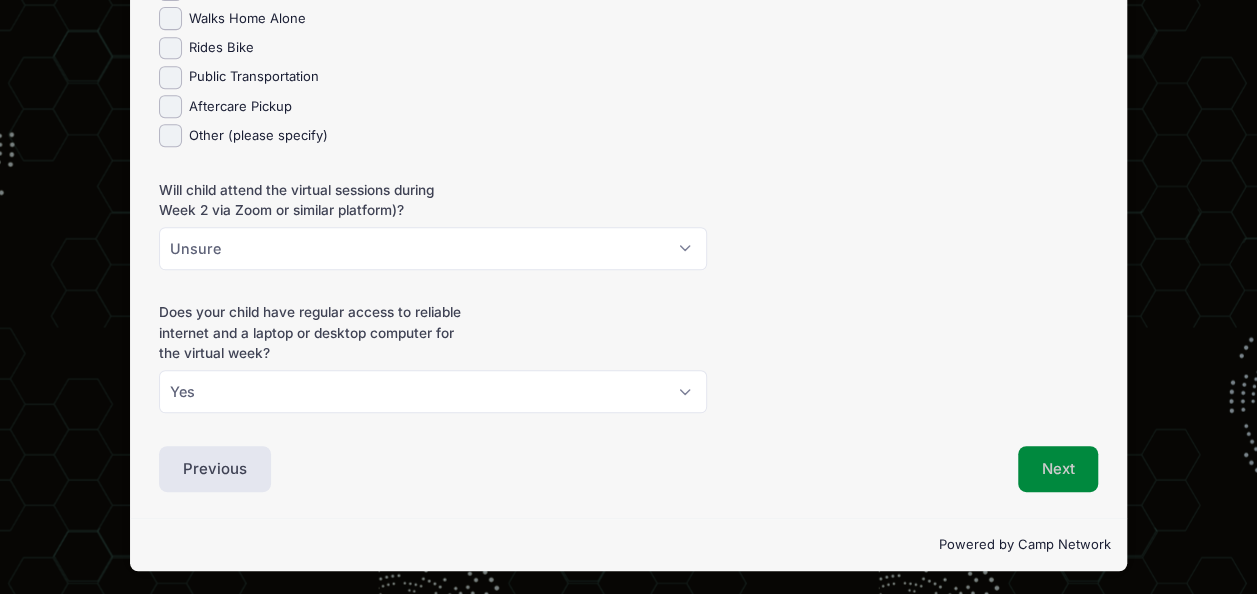 click on "Next" at bounding box center (1058, 469) 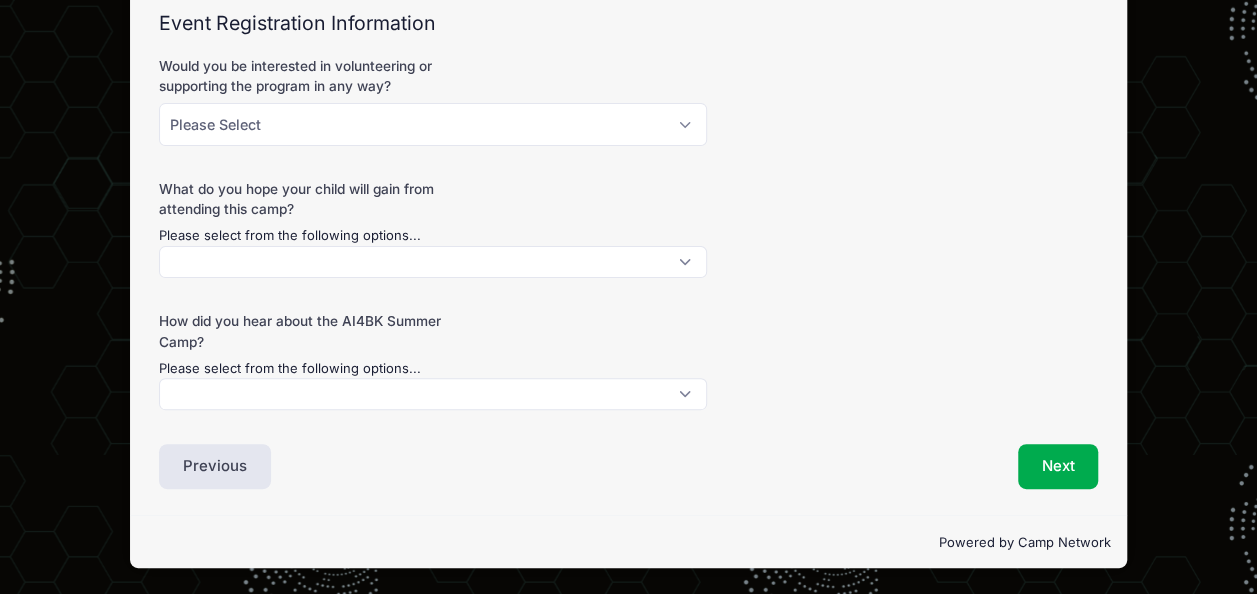 scroll, scrollTop: 103, scrollLeft: 0, axis: vertical 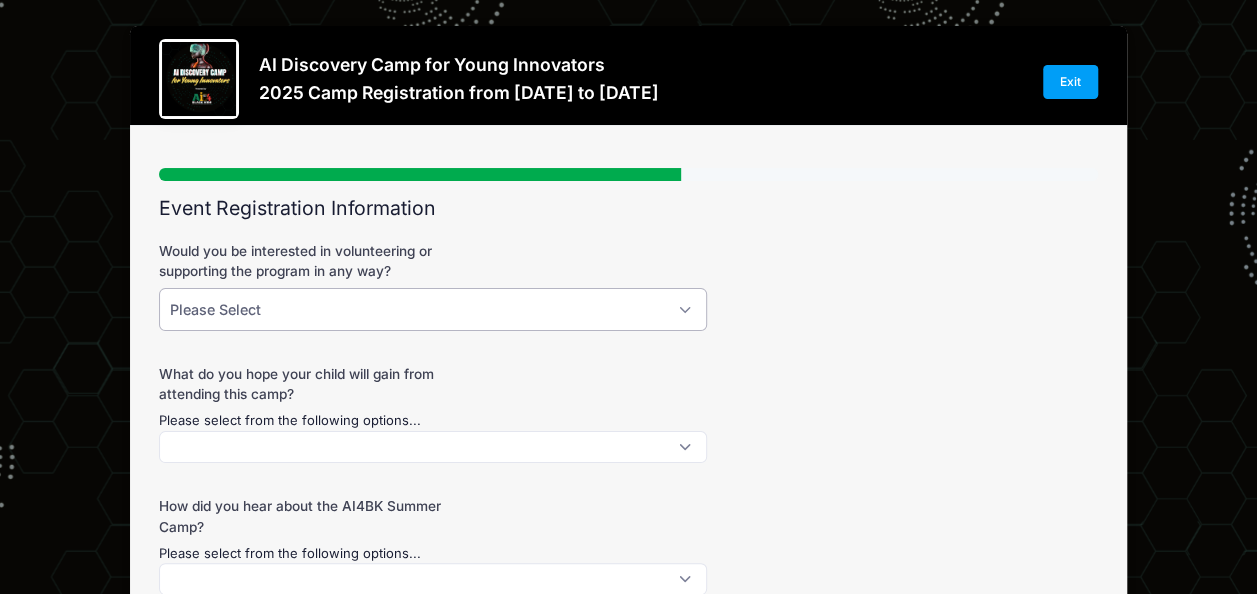 click on "Please Select Volunteering during camp
Providing supplies or snacks
Guest speaking or mentoring
Supporting with fundraising
Helping with field trips
Sharing with your network
I’m not available this year" at bounding box center (433, 309) 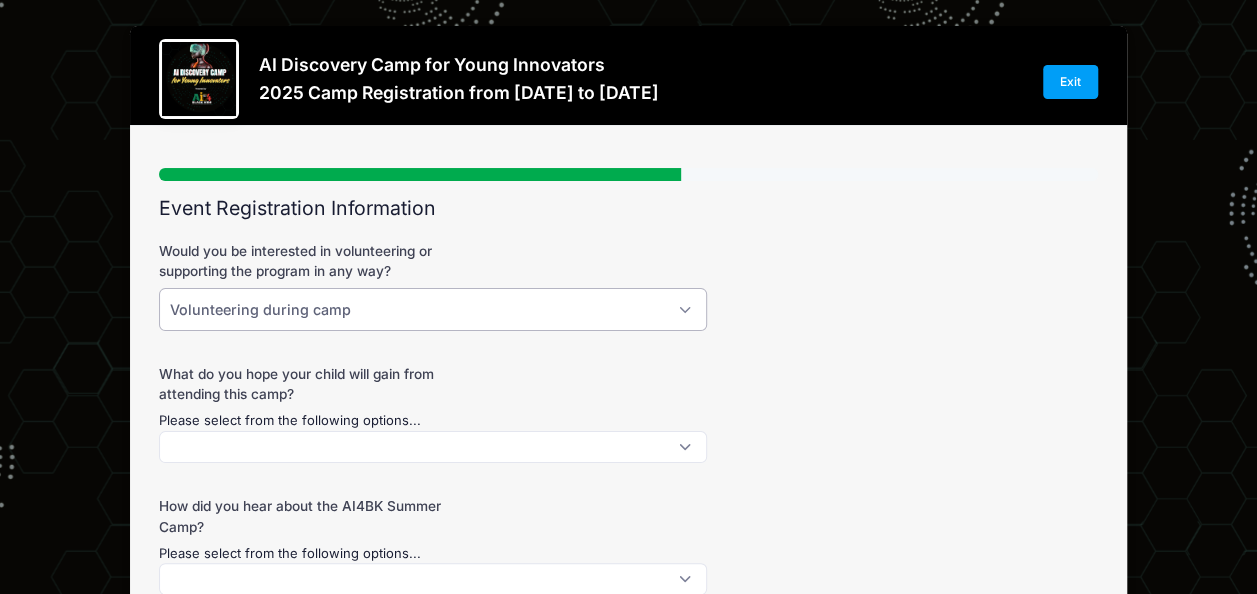 click on "Please Select Volunteering during camp
Providing supplies or snacks
Guest speaking or mentoring
Supporting with fundraising
Helping with field trips
Sharing with your network
I’m not available this year" at bounding box center [433, 309] 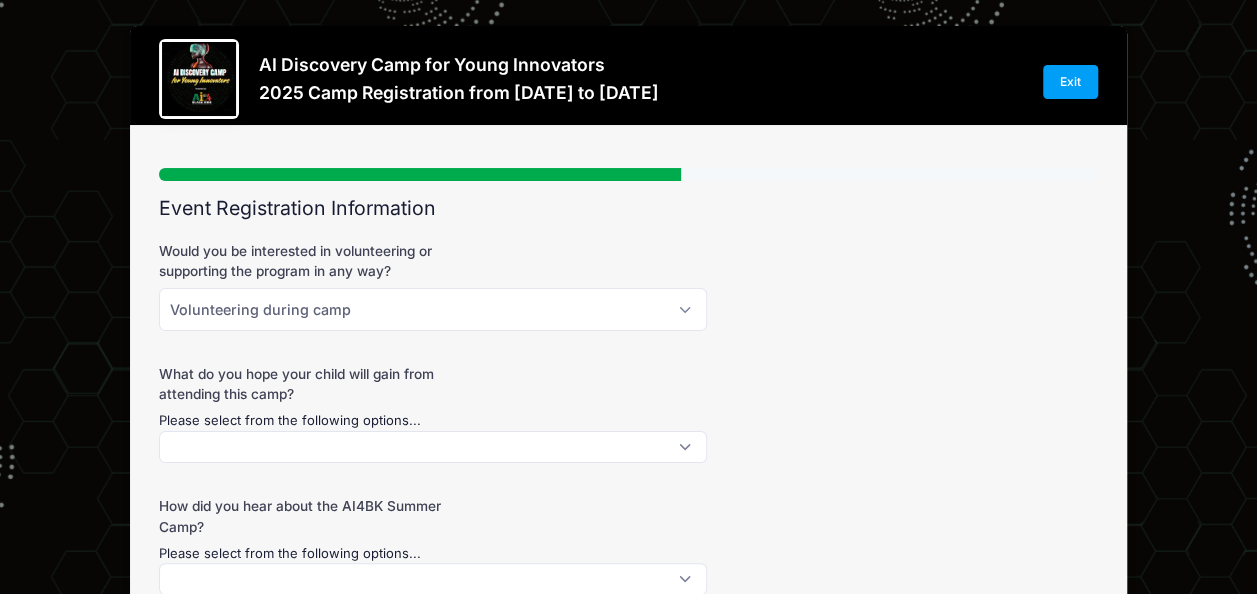 scroll, scrollTop: 1, scrollLeft: 0, axis: vertical 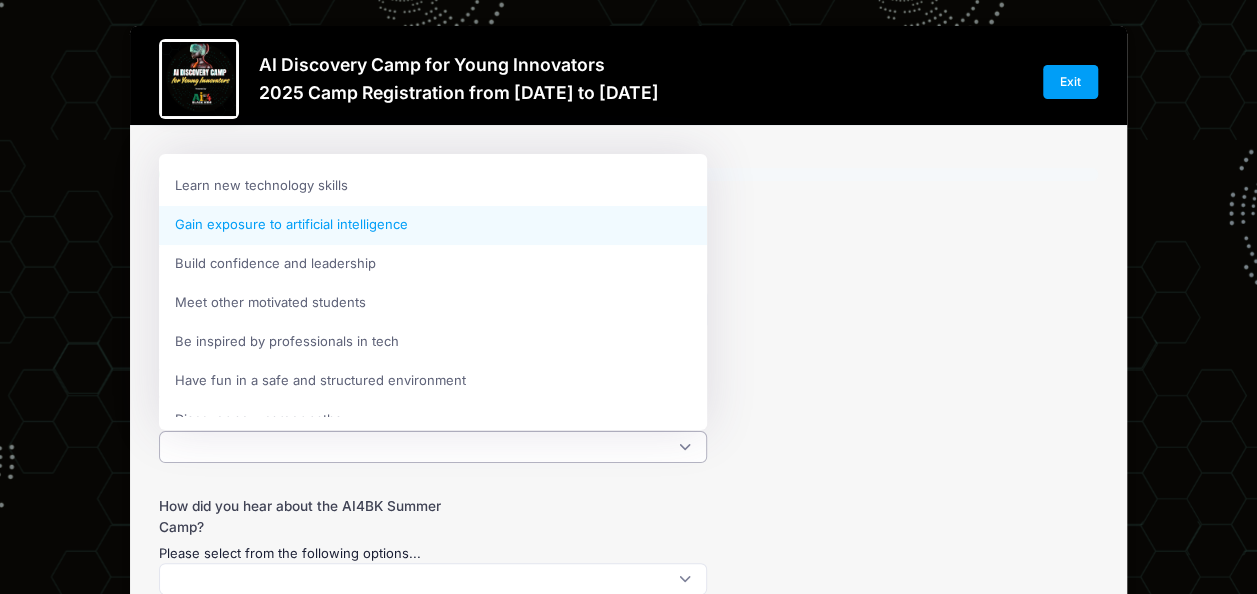 select on "Gain exposure to artificial intelligence" 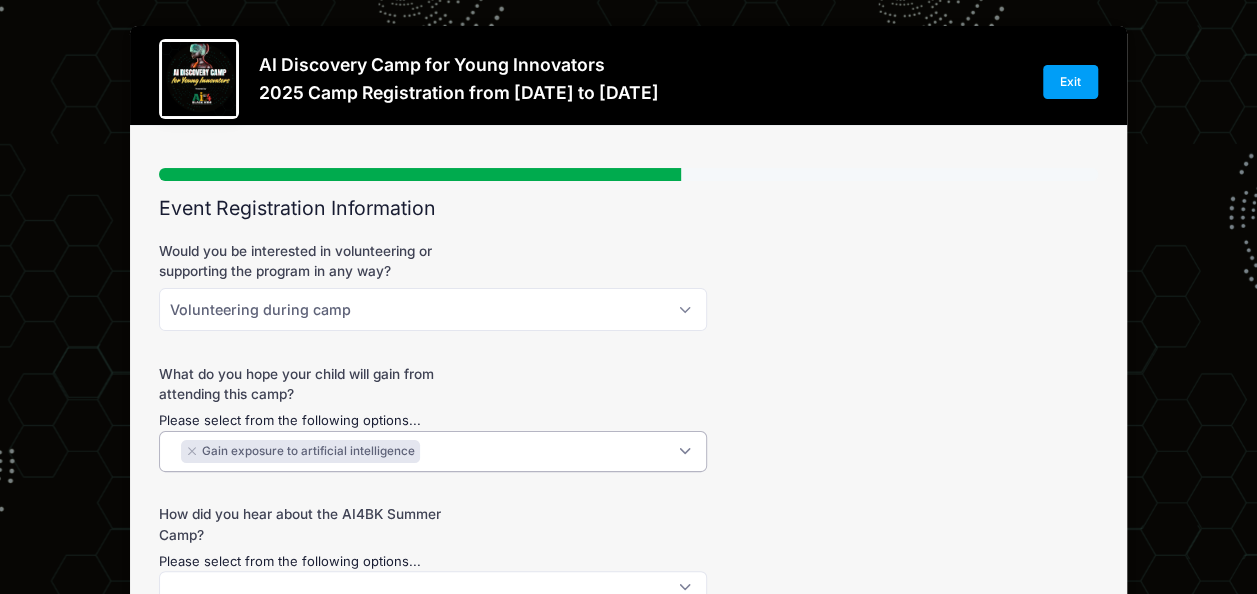 scroll, scrollTop: 18, scrollLeft: 0, axis: vertical 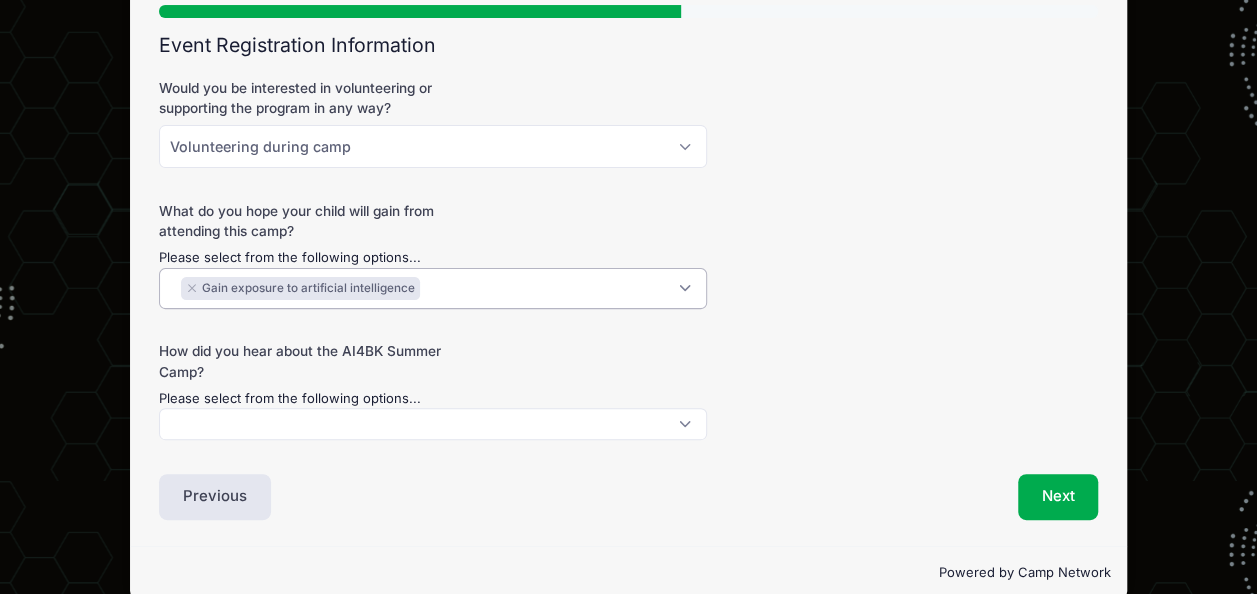 click at bounding box center (433, 424) 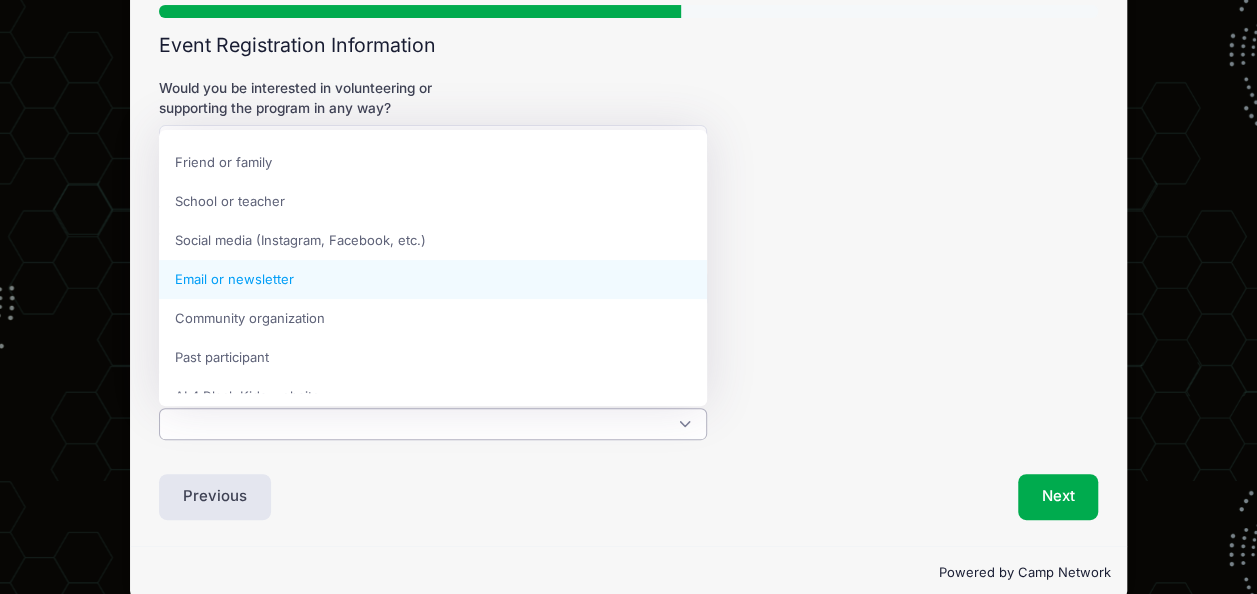 select on "Email or newsletter" 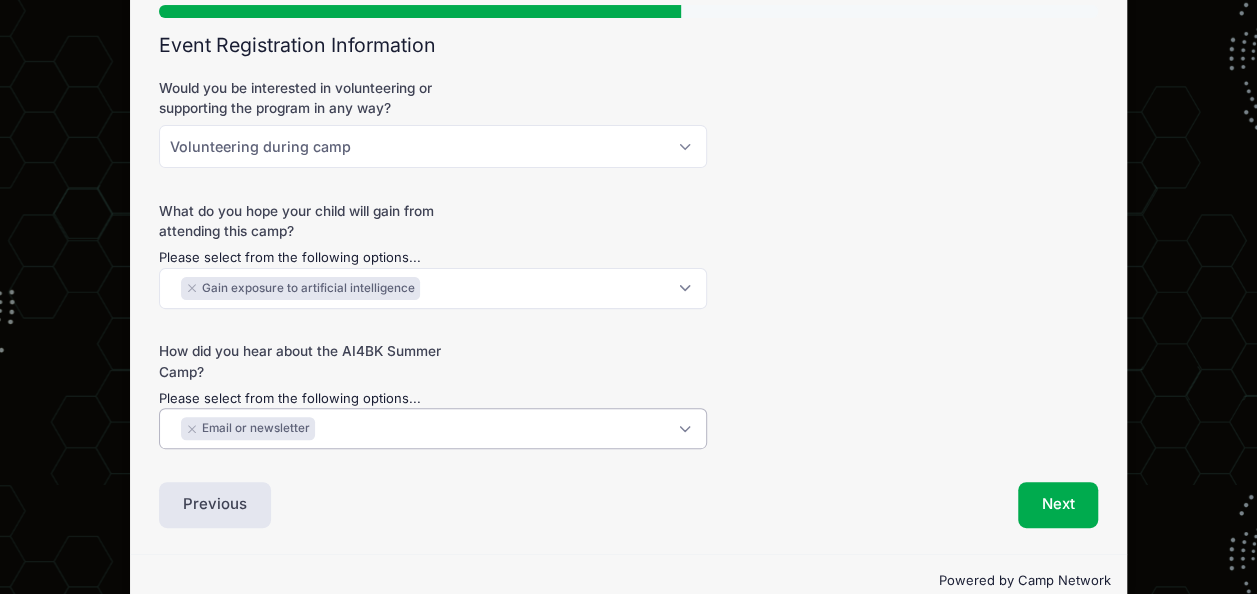 scroll, scrollTop: 55, scrollLeft: 0, axis: vertical 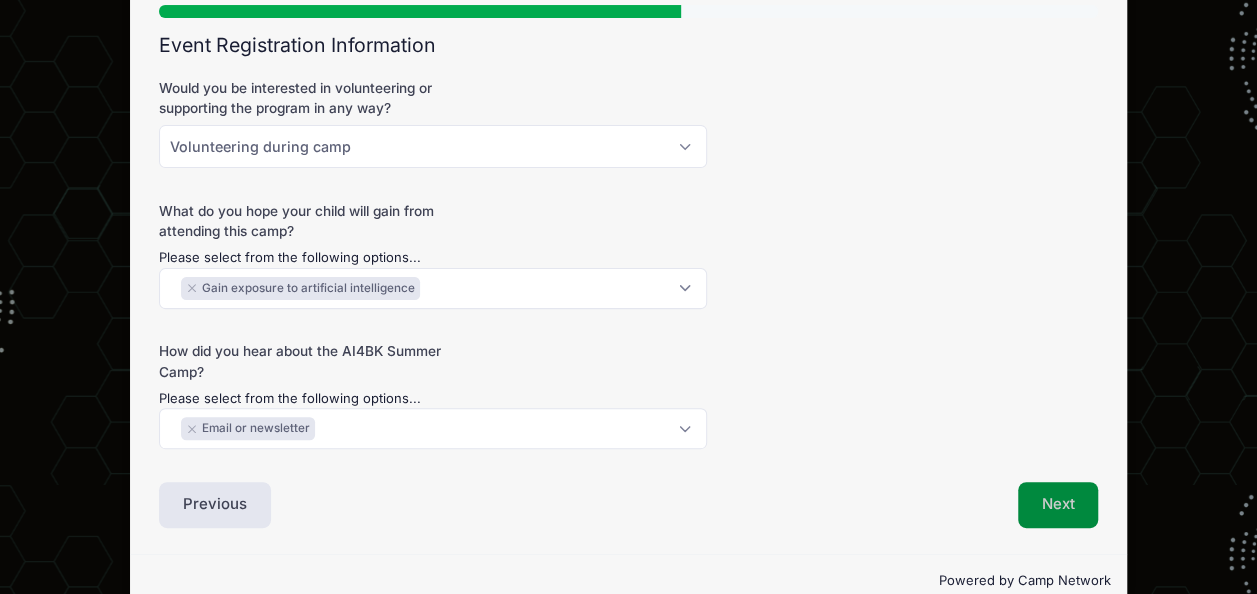 click on "Next" at bounding box center [1058, 505] 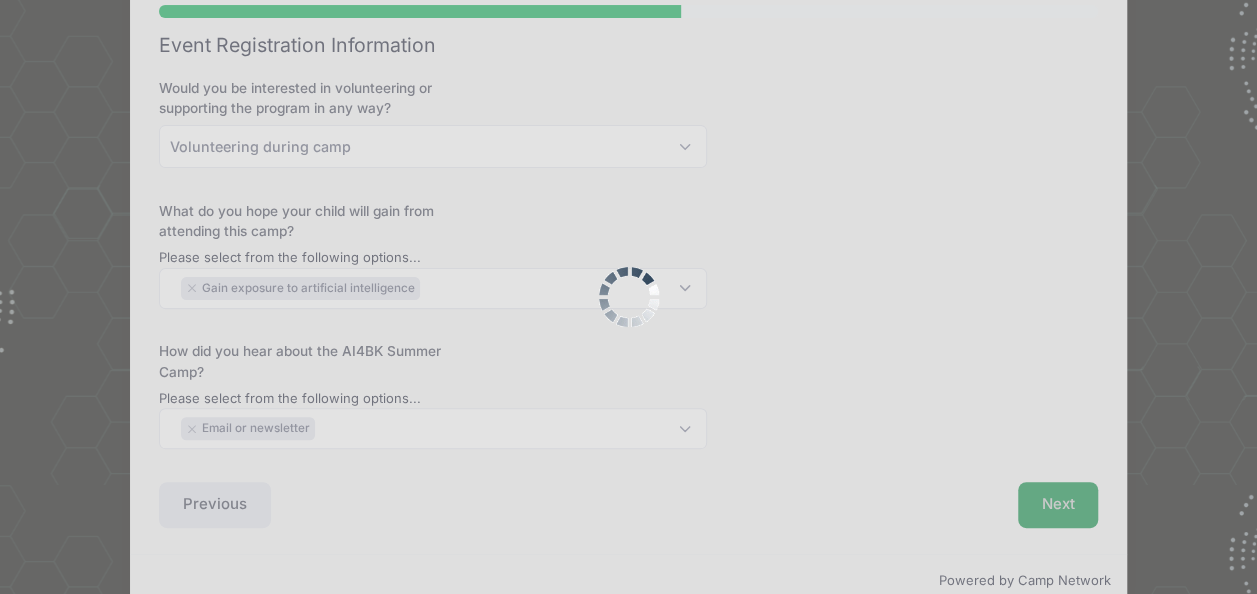scroll, scrollTop: 0, scrollLeft: 0, axis: both 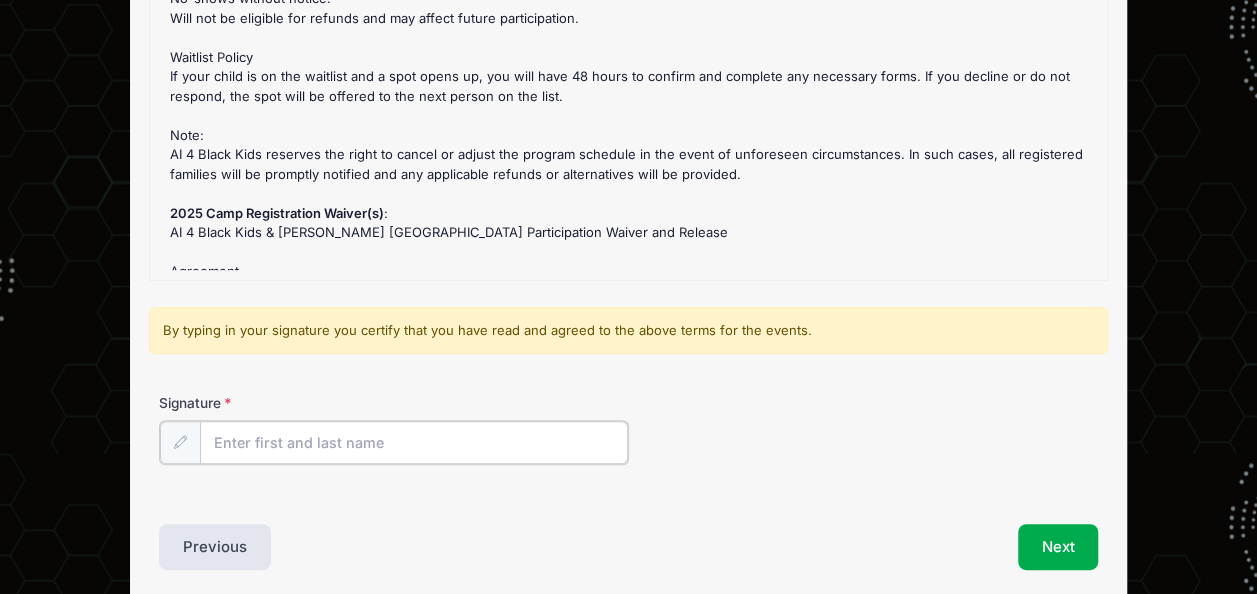 click on "Signature" at bounding box center [414, 442] 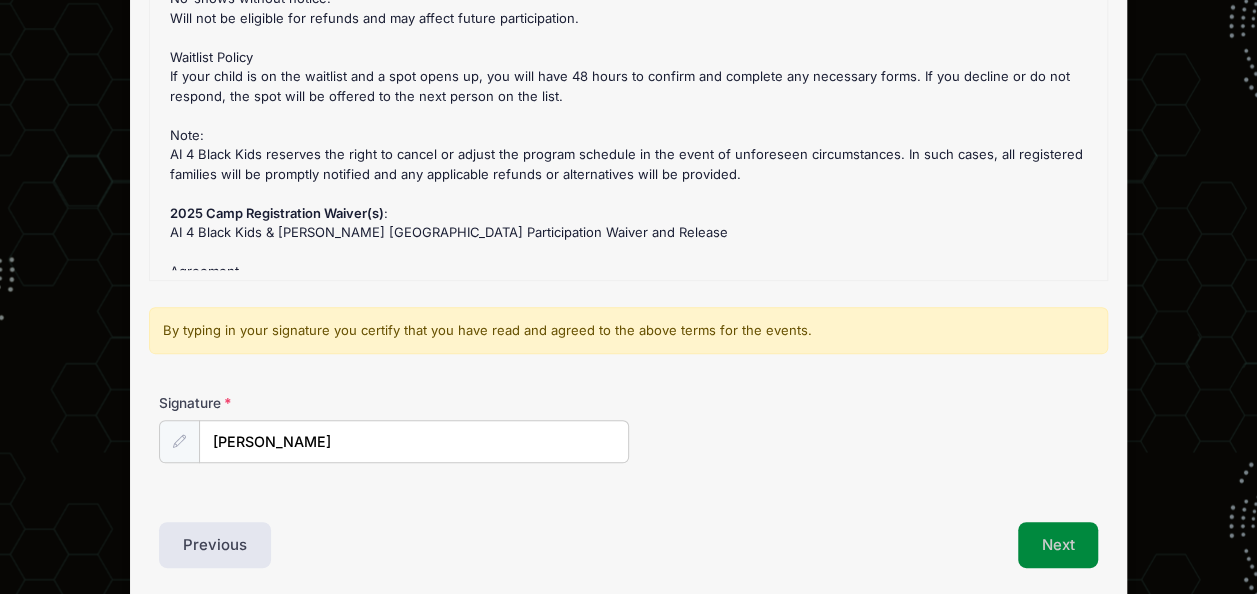 click on "Next" at bounding box center (1058, 545) 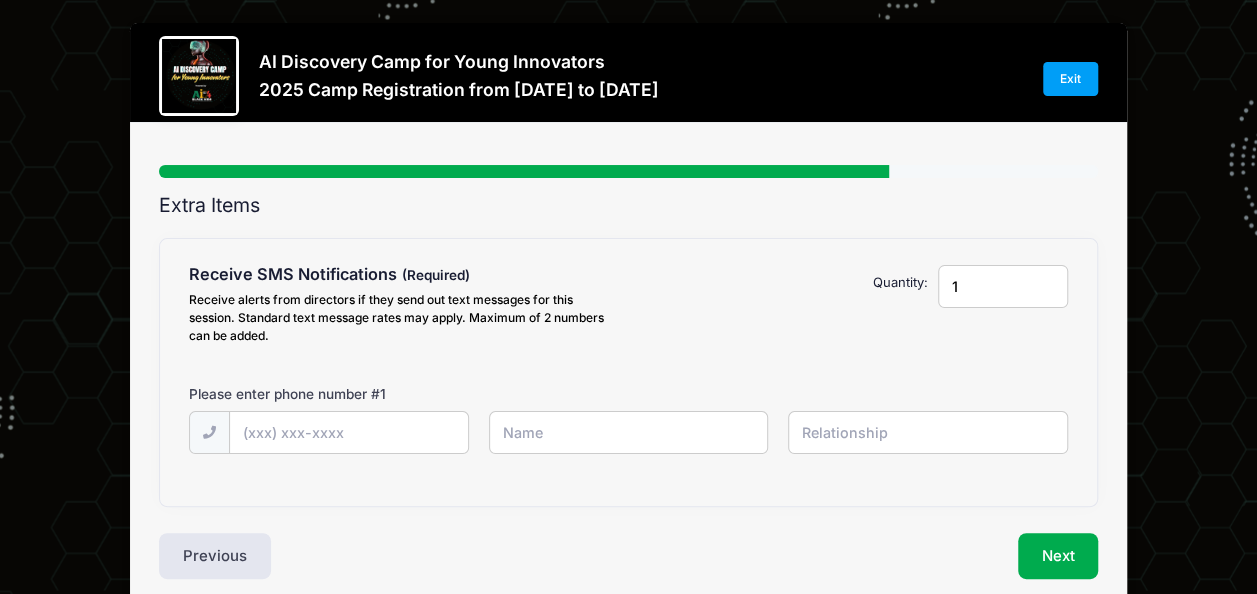 scroll, scrollTop: 0, scrollLeft: 0, axis: both 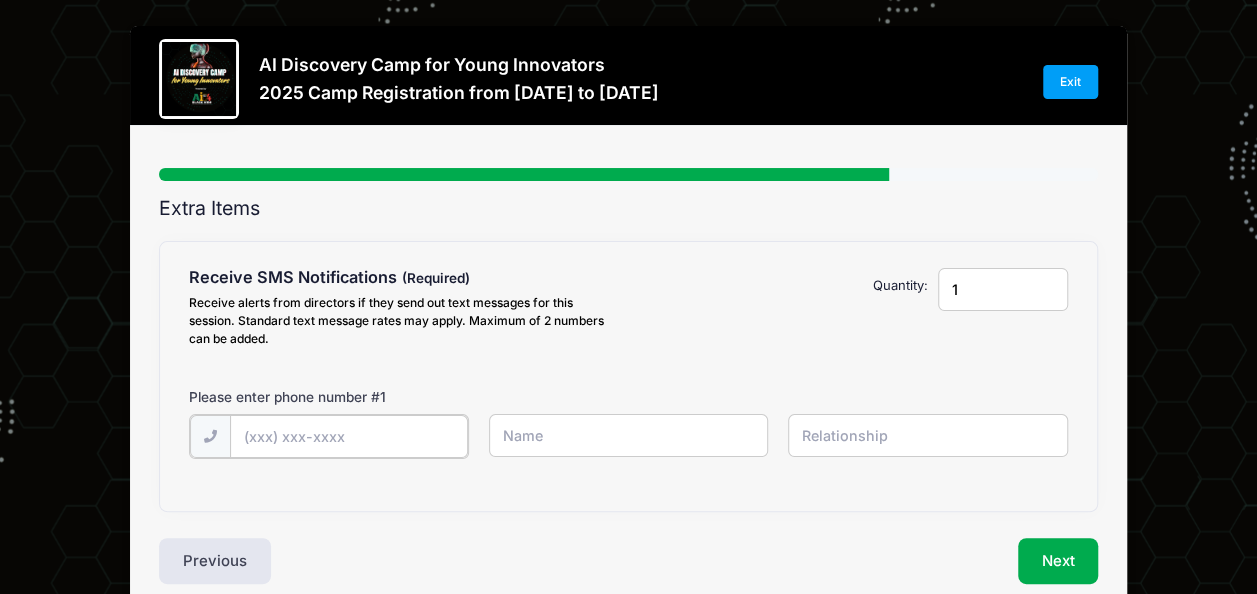 click at bounding box center [0, 0] 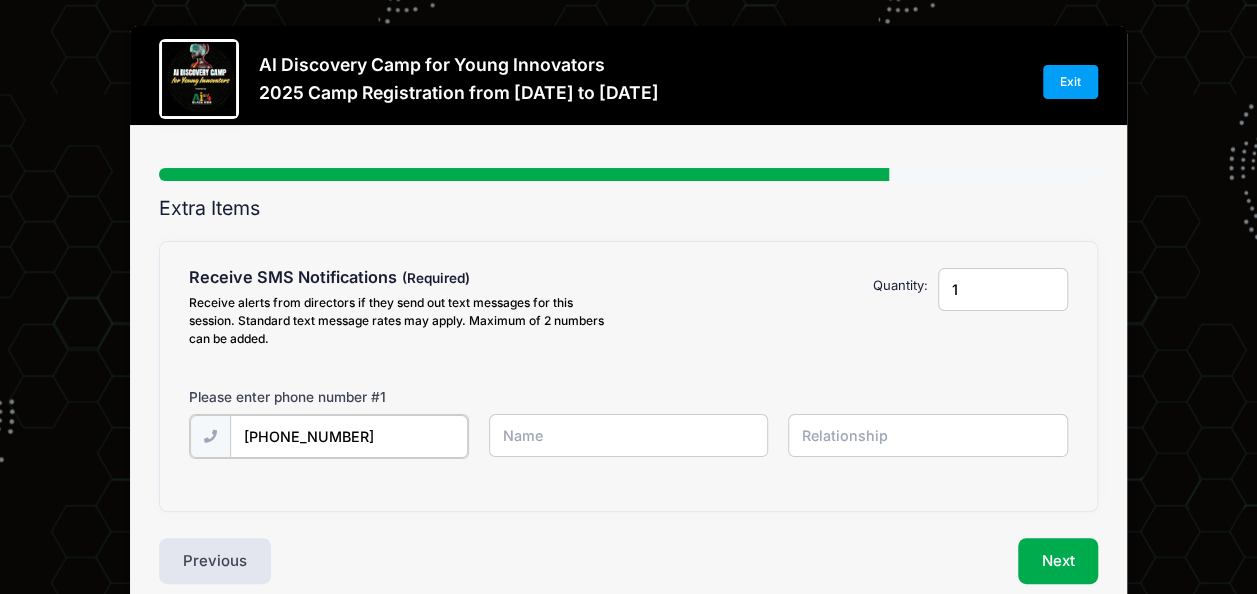 type on "(404) 583-4041" 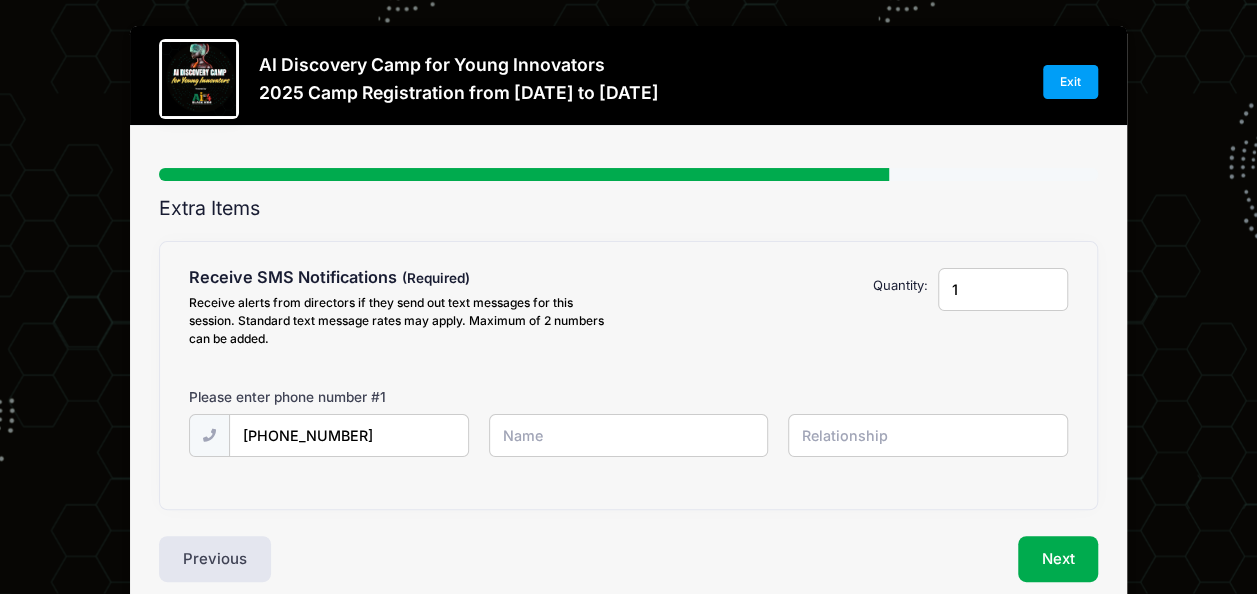 click at bounding box center (0, 0) 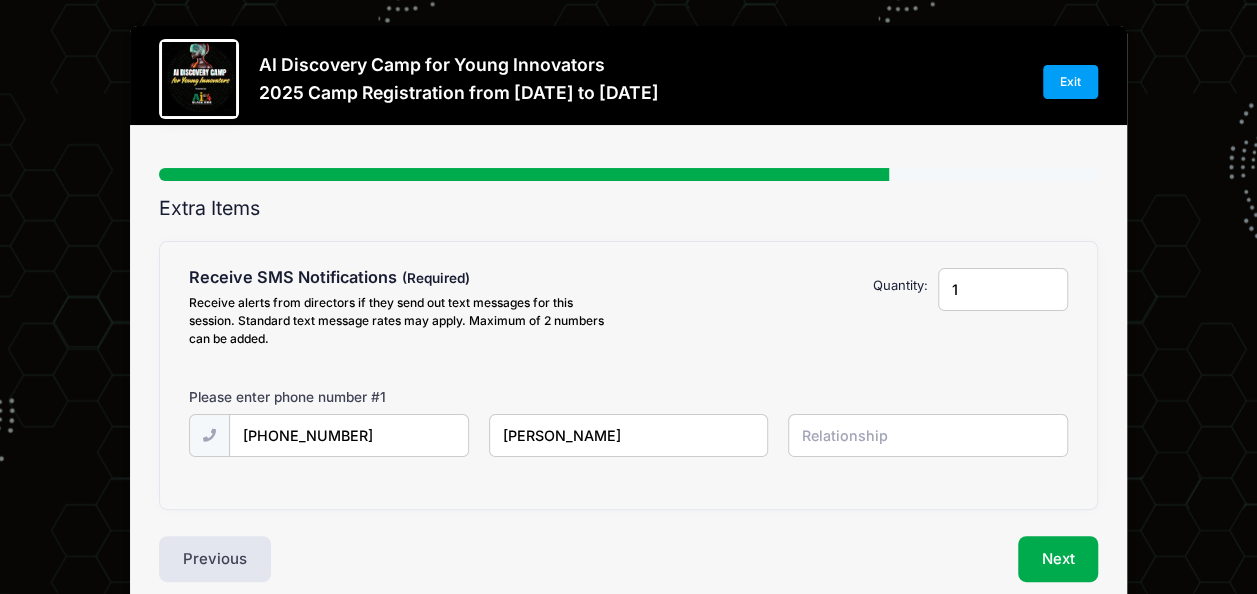 type on "Terry Johnson" 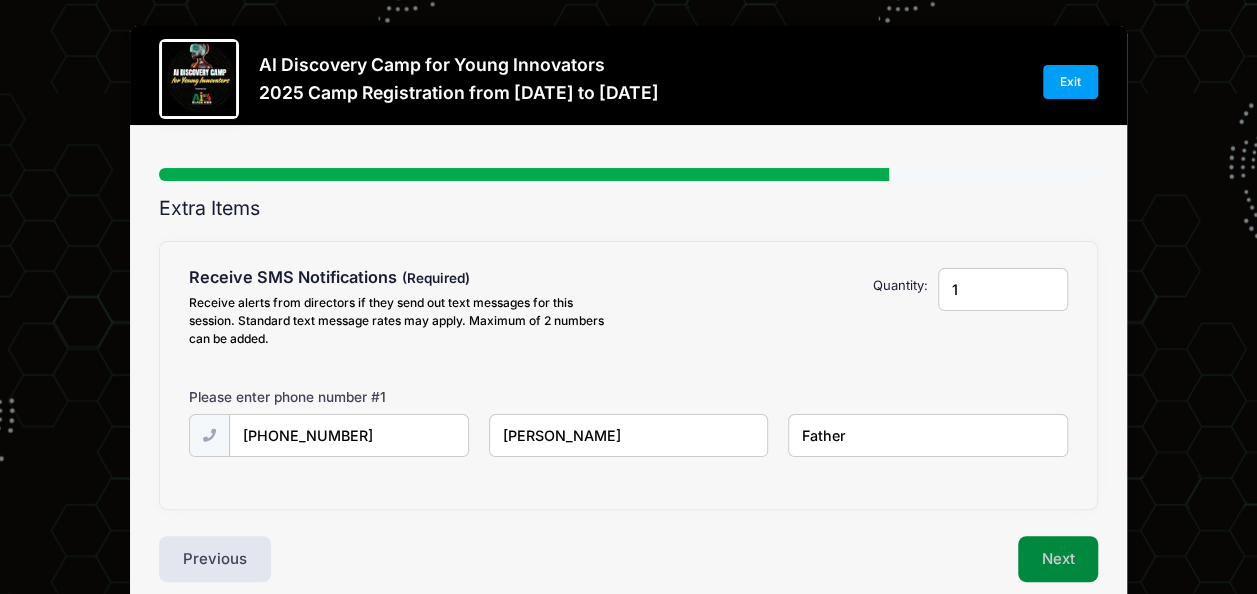 type on "Father" 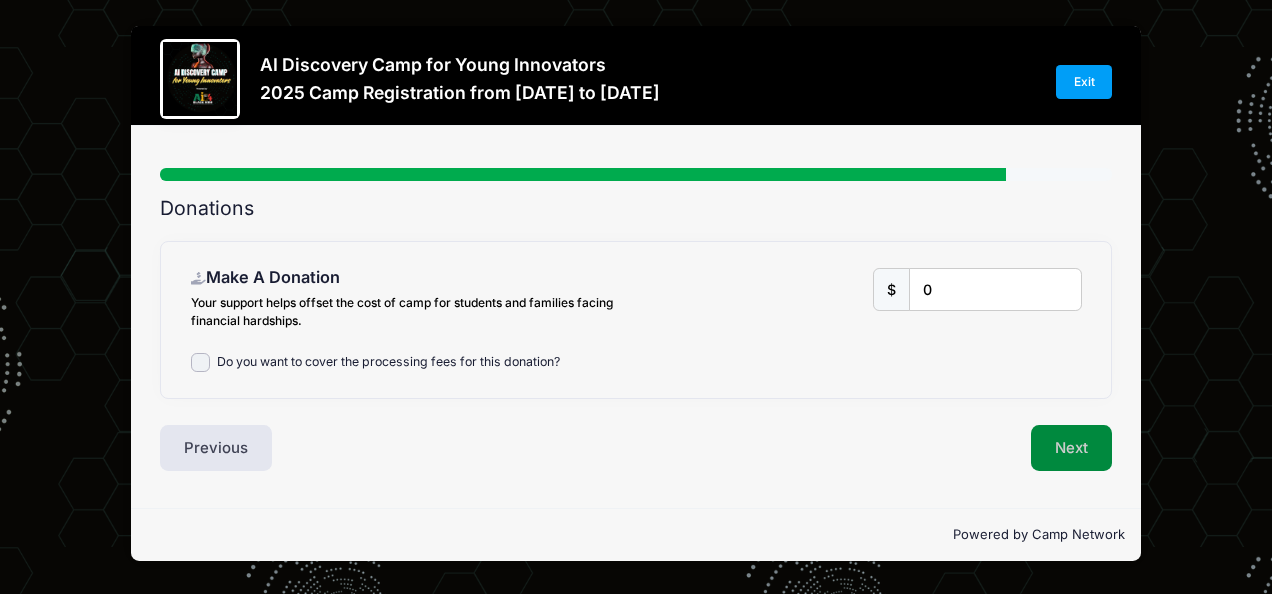 click on "Next" at bounding box center (1071, 448) 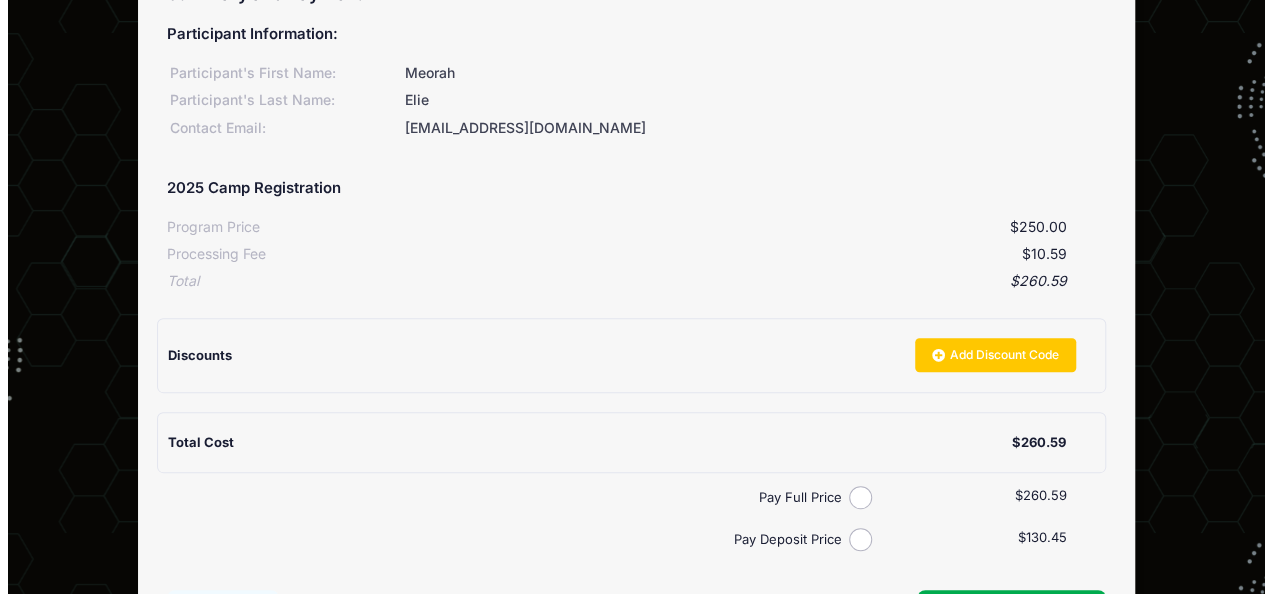 scroll, scrollTop: 236, scrollLeft: 0, axis: vertical 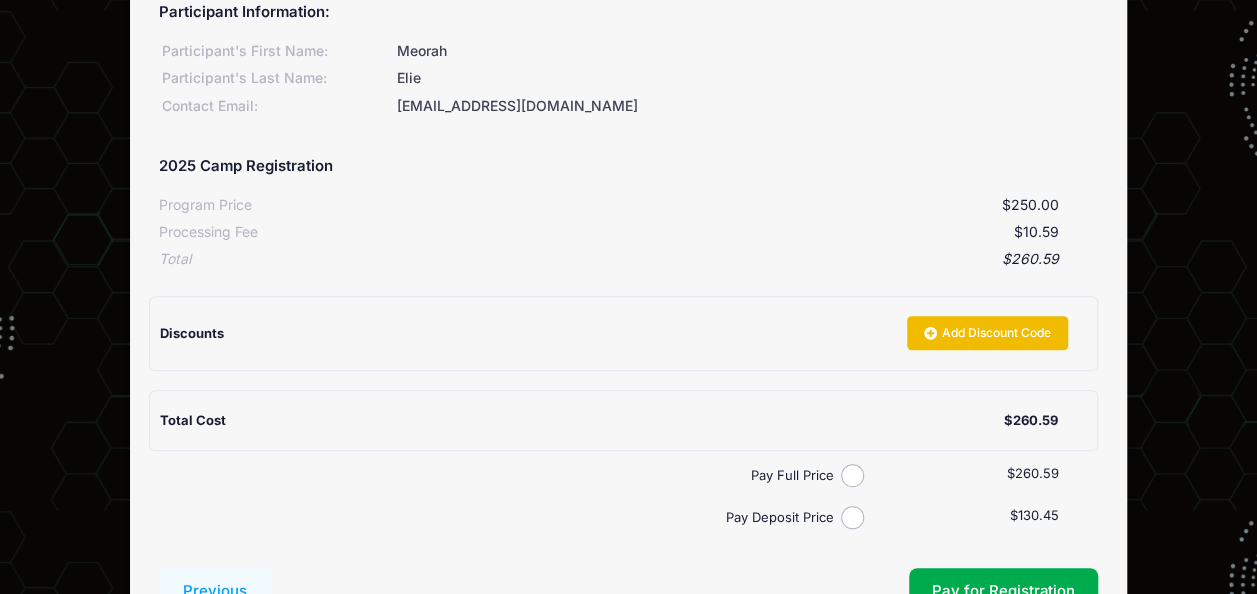 click on "Add Discount Code" at bounding box center [987, 333] 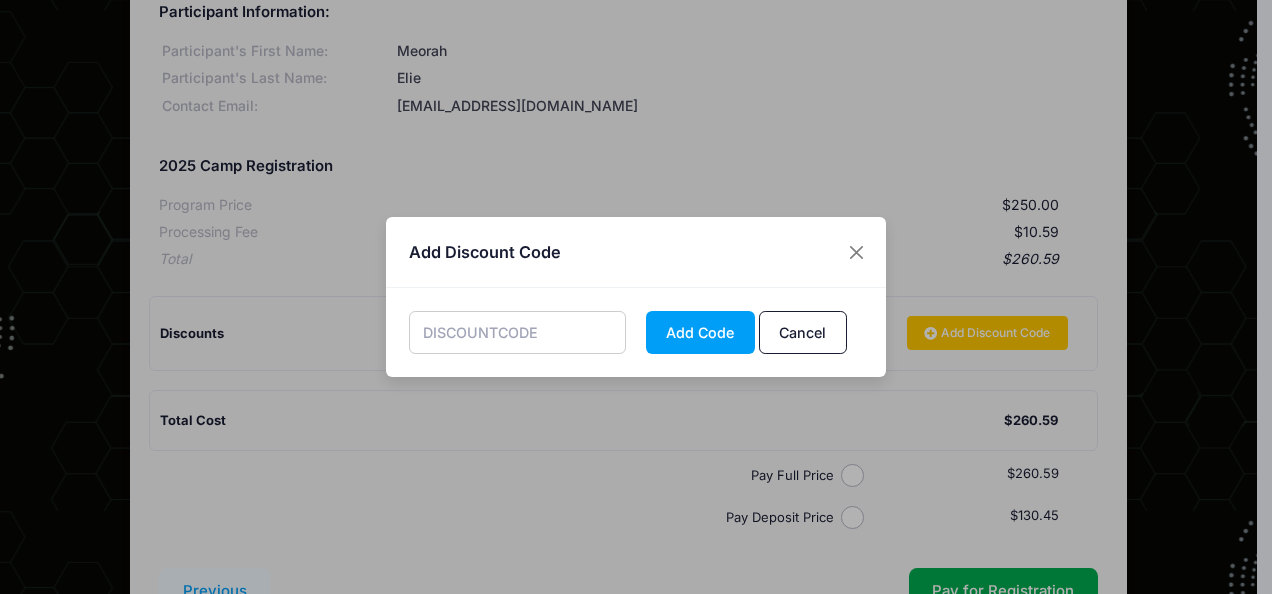 click at bounding box center [518, 332] 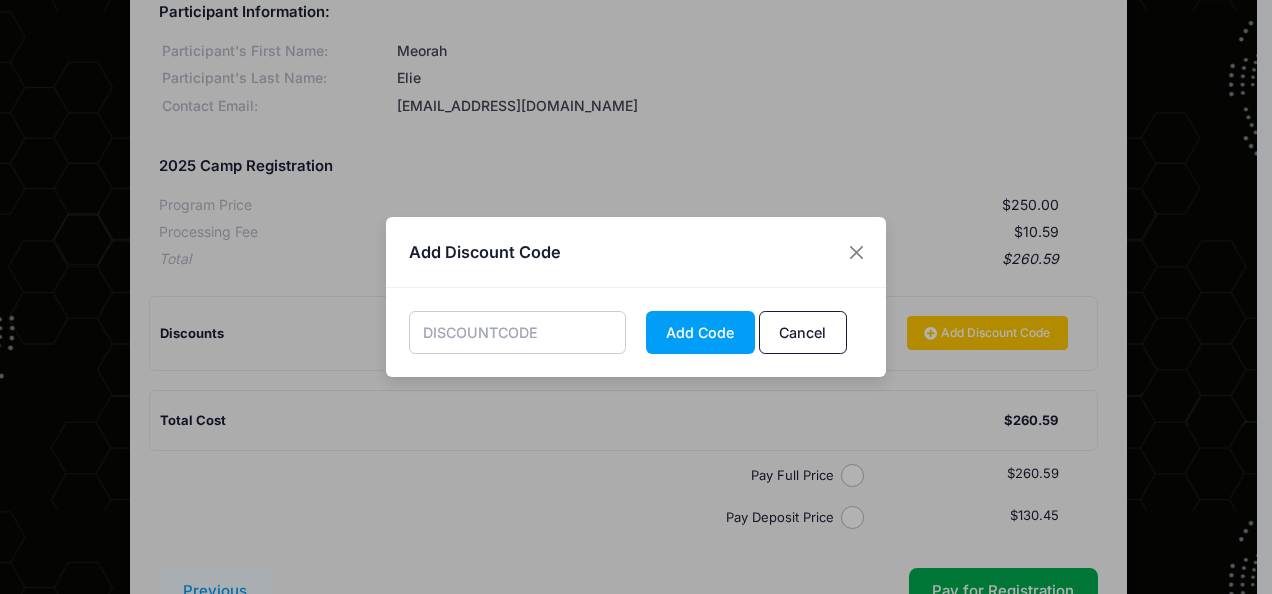paste on "SUMMER2025" 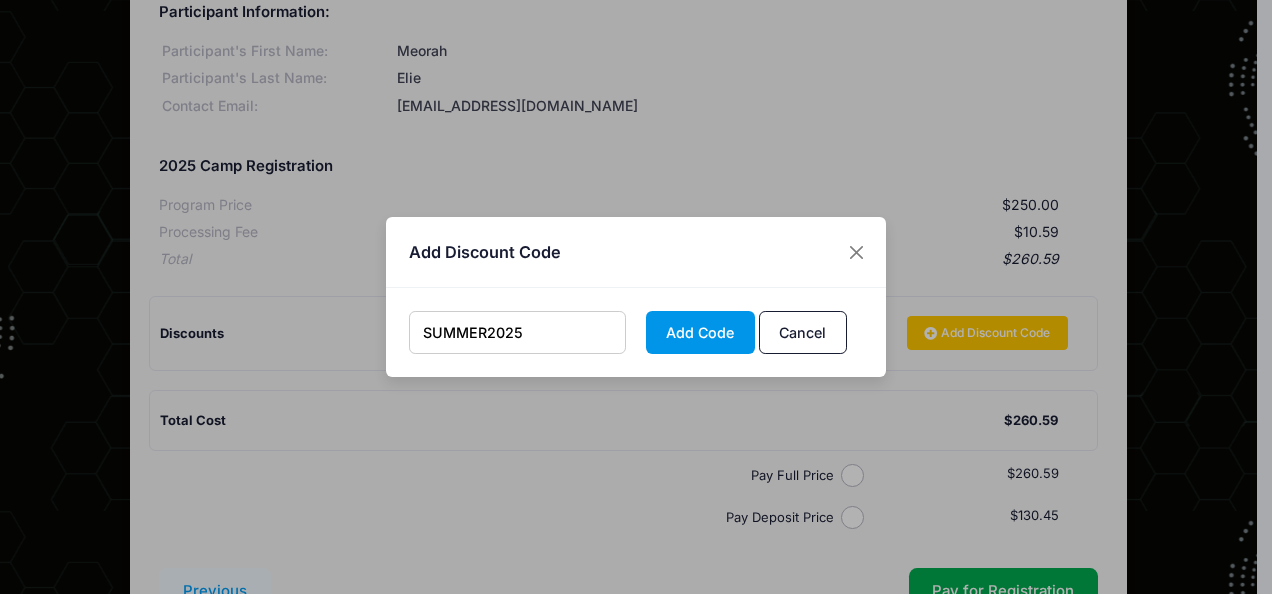 type on "SUMMER2025" 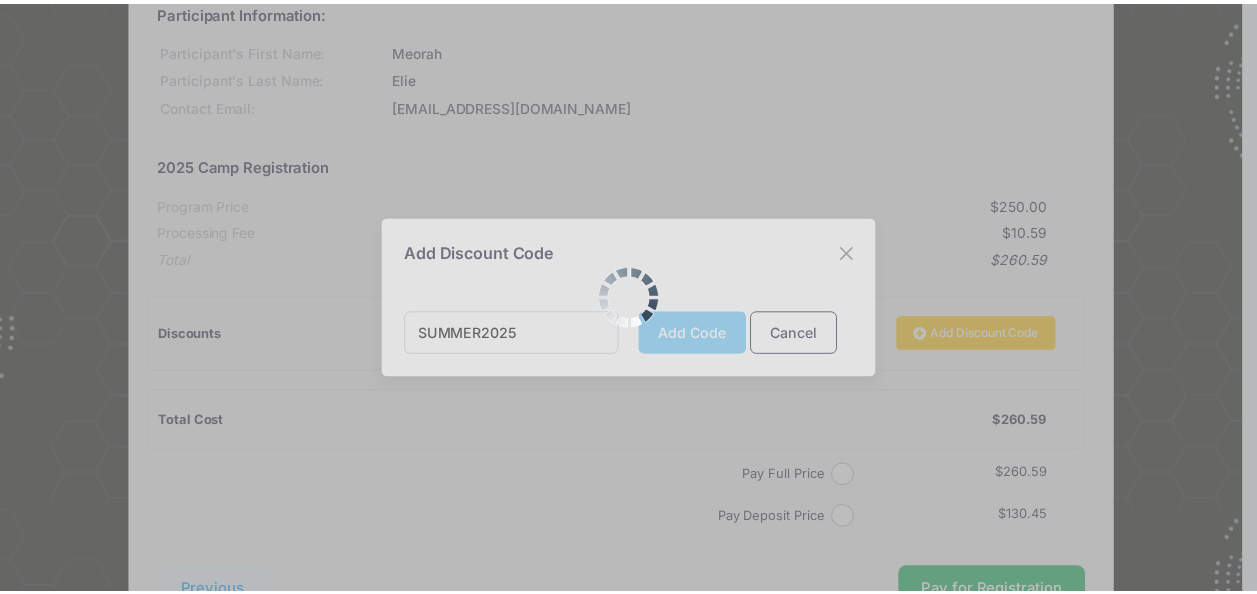 scroll, scrollTop: 0, scrollLeft: 0, axis: both 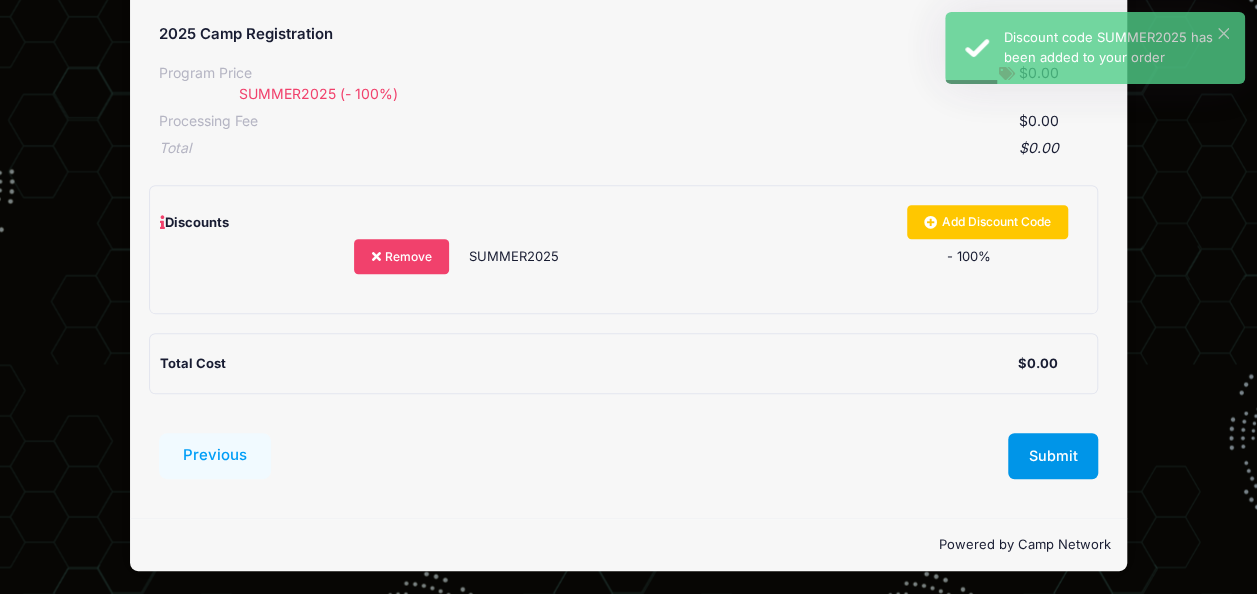 click on "Submit" at bounding box center (1053, 456) 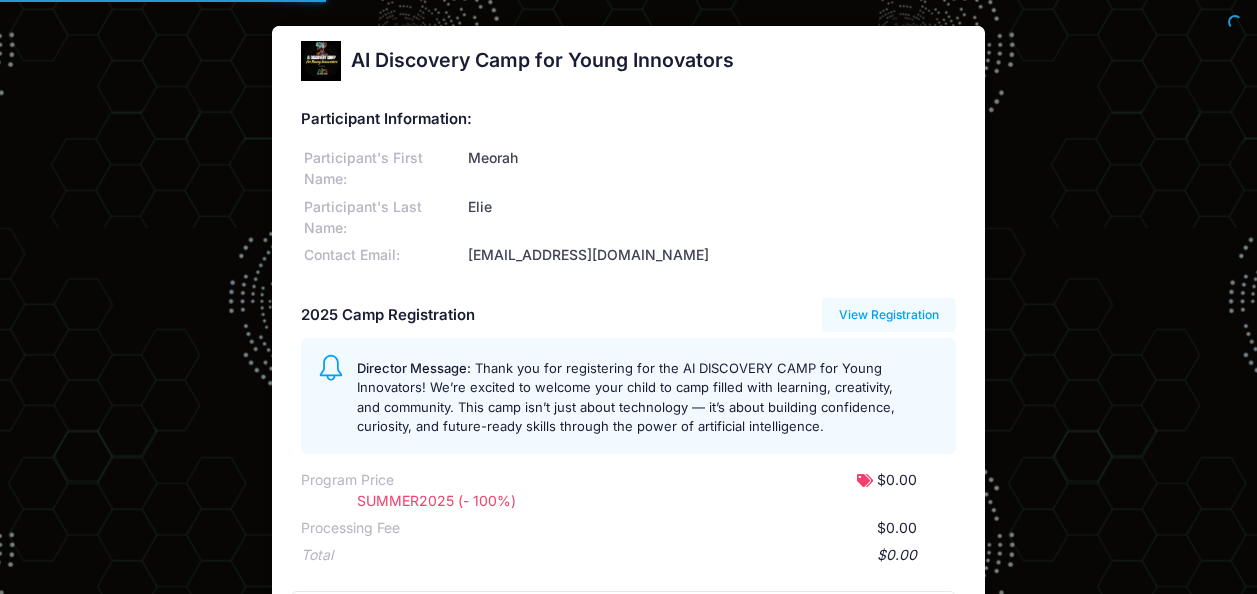 scroll, scrollTop: 0, scrollLeft: 0, axis: both 